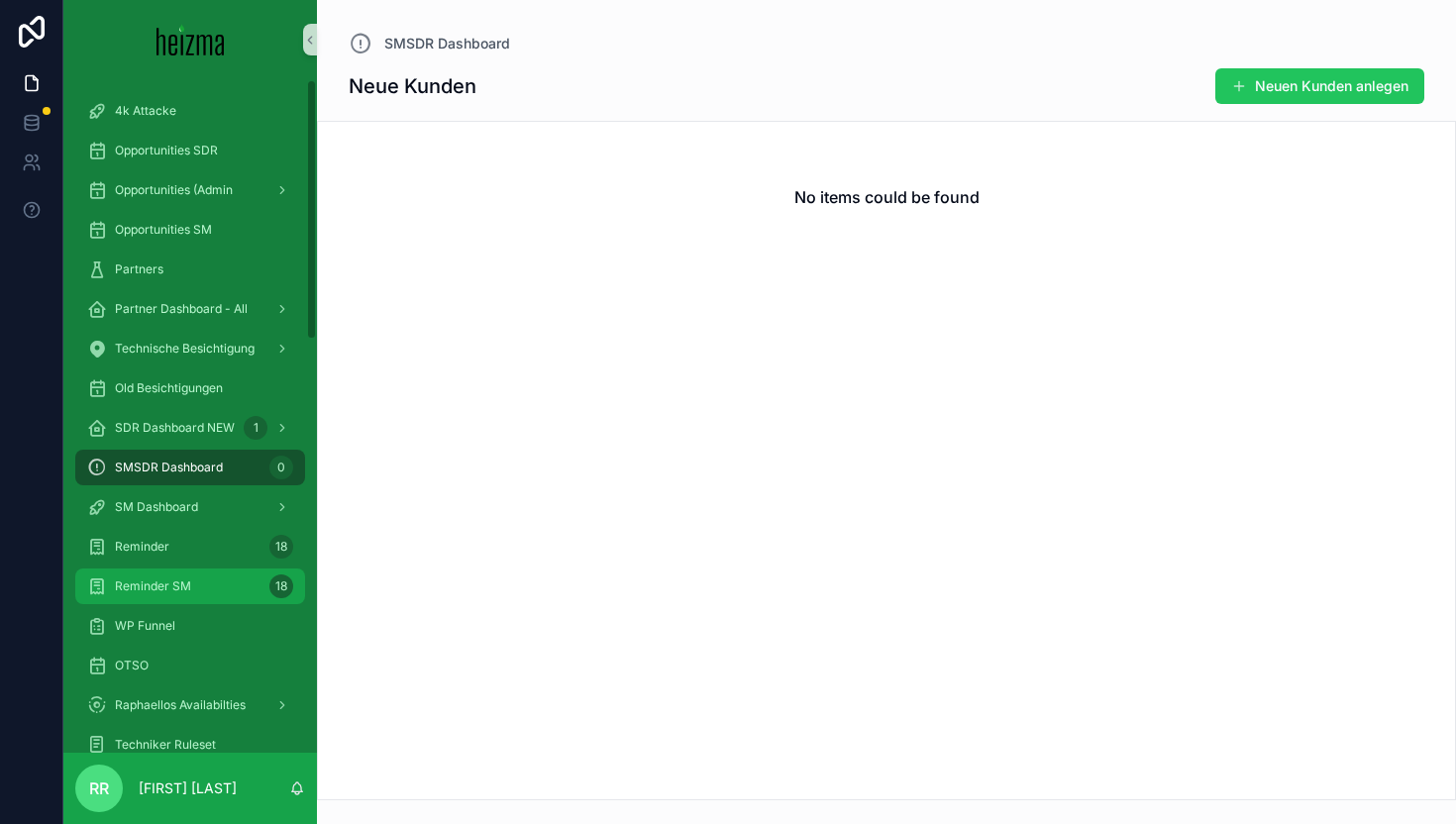 scroll, scrollTop: 0, scrollLeft: 0, axis: both 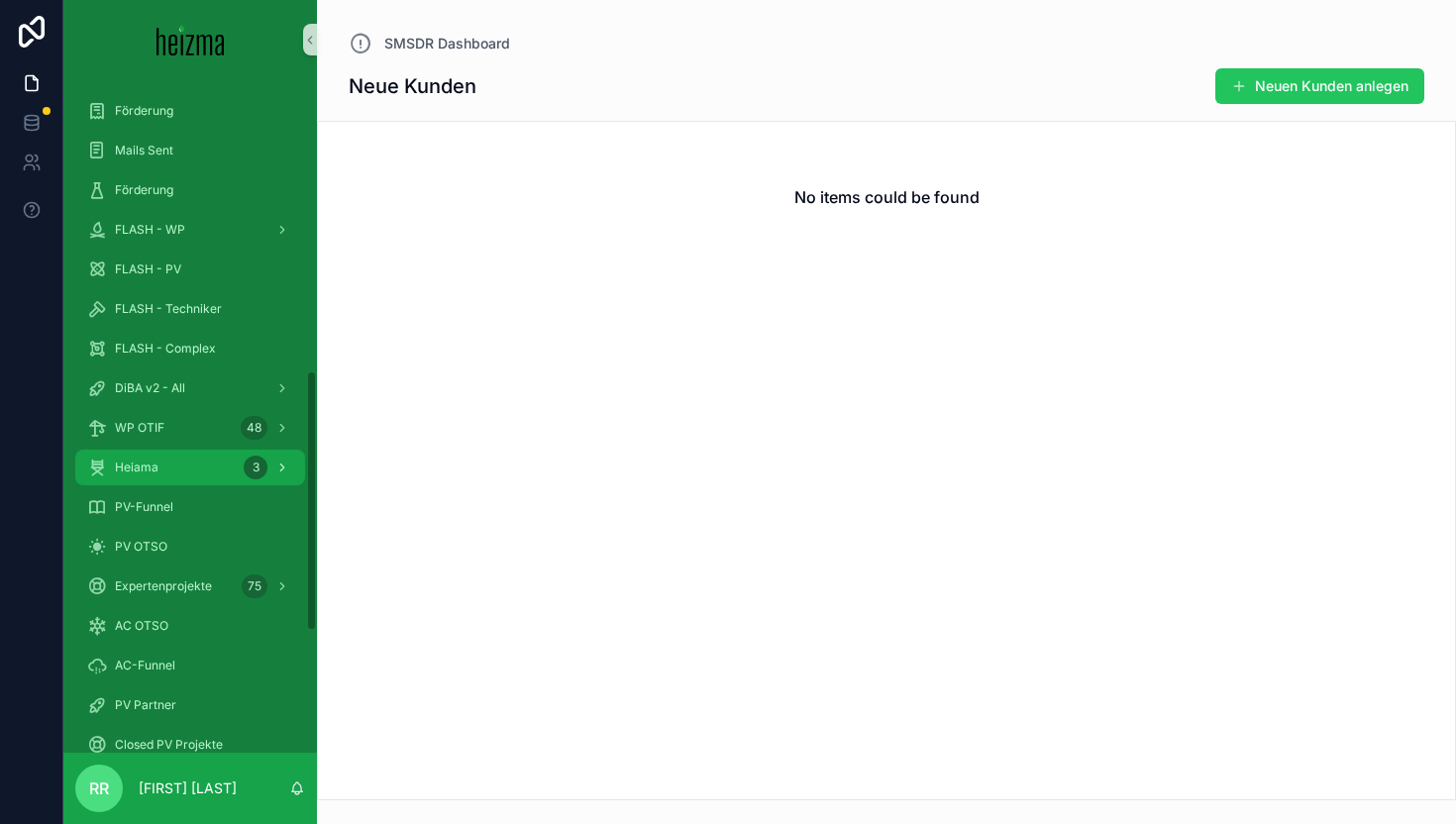 click on "Heiama 3" at bounding box center [190, 467] 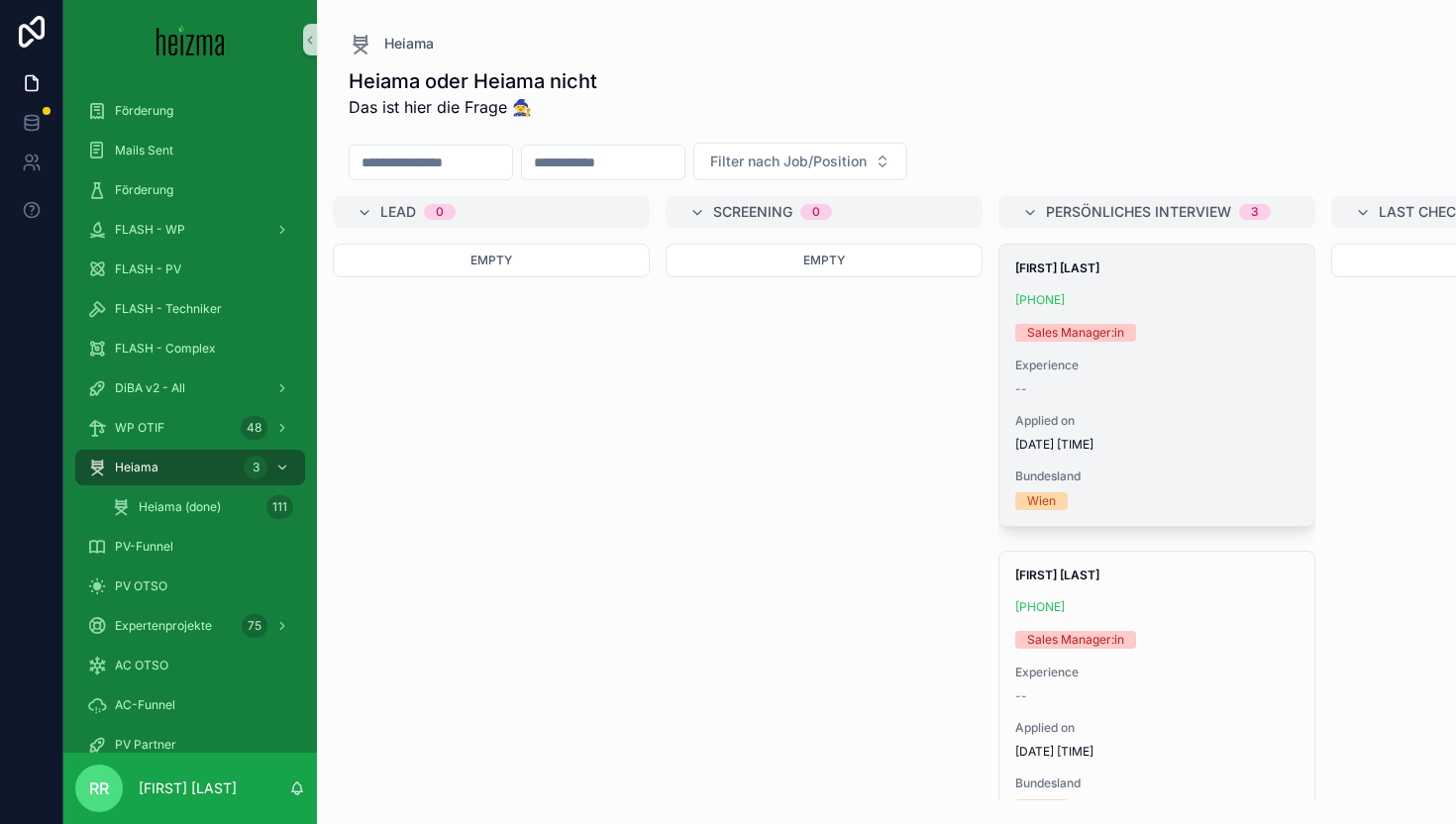 click on "Bundesland" at bounding box center [1157, 476] 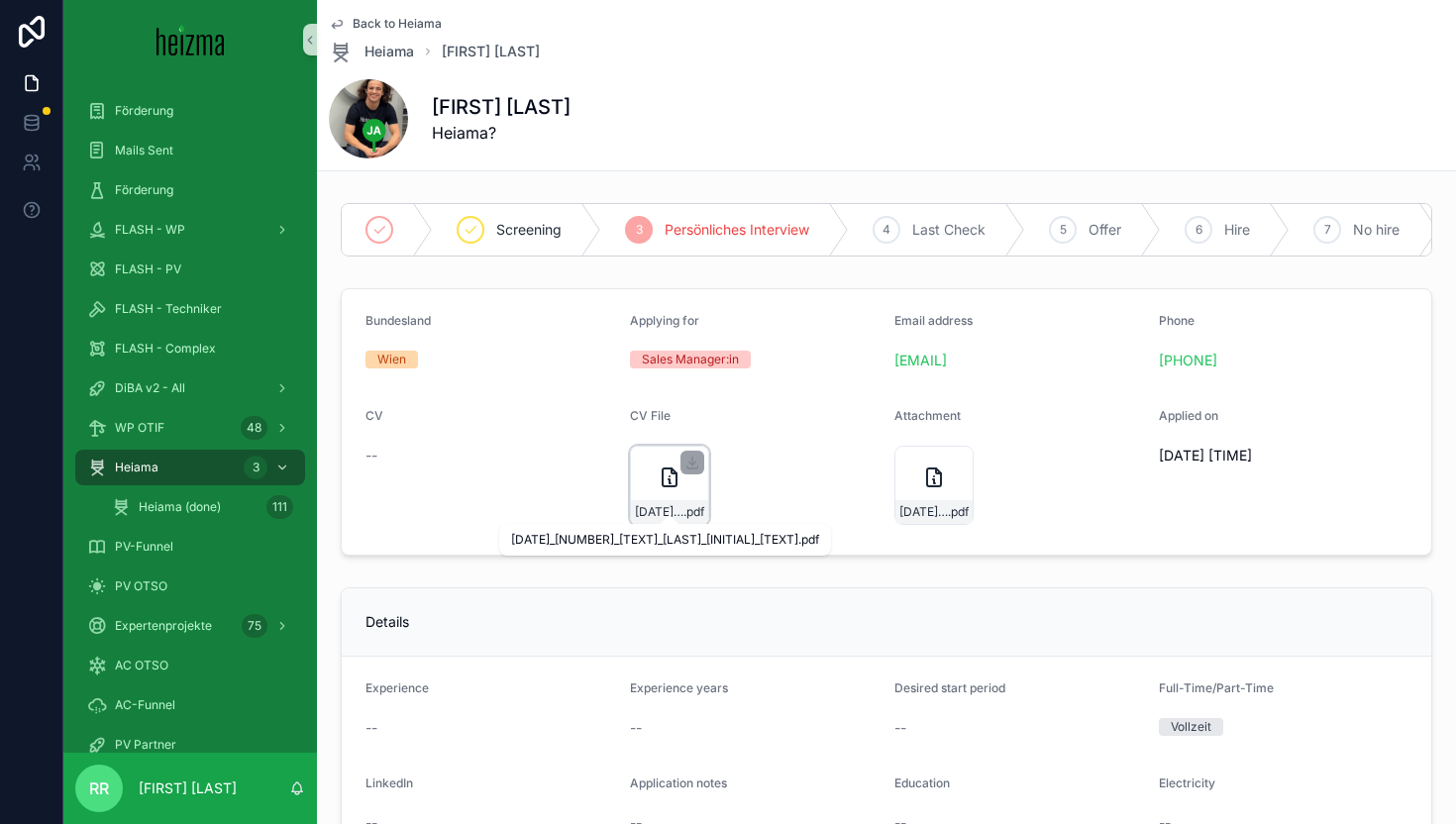 click on "20250711_14048492_SalesManagerin_Stahlschmidt_S_CV" at bounding box center [659, 512] 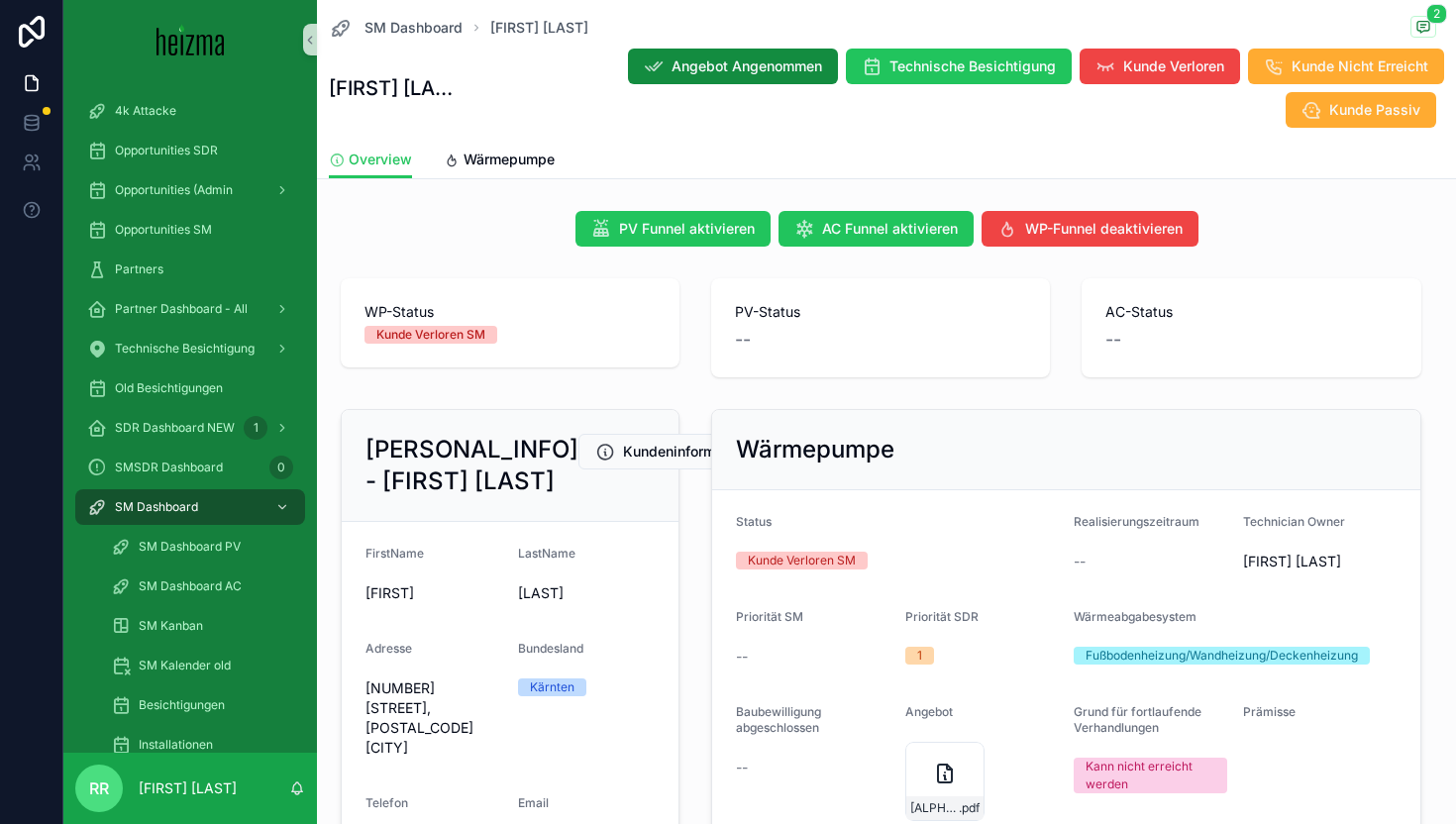 scroll, scrollTop: 0, scrollLeft: 0, axis: both 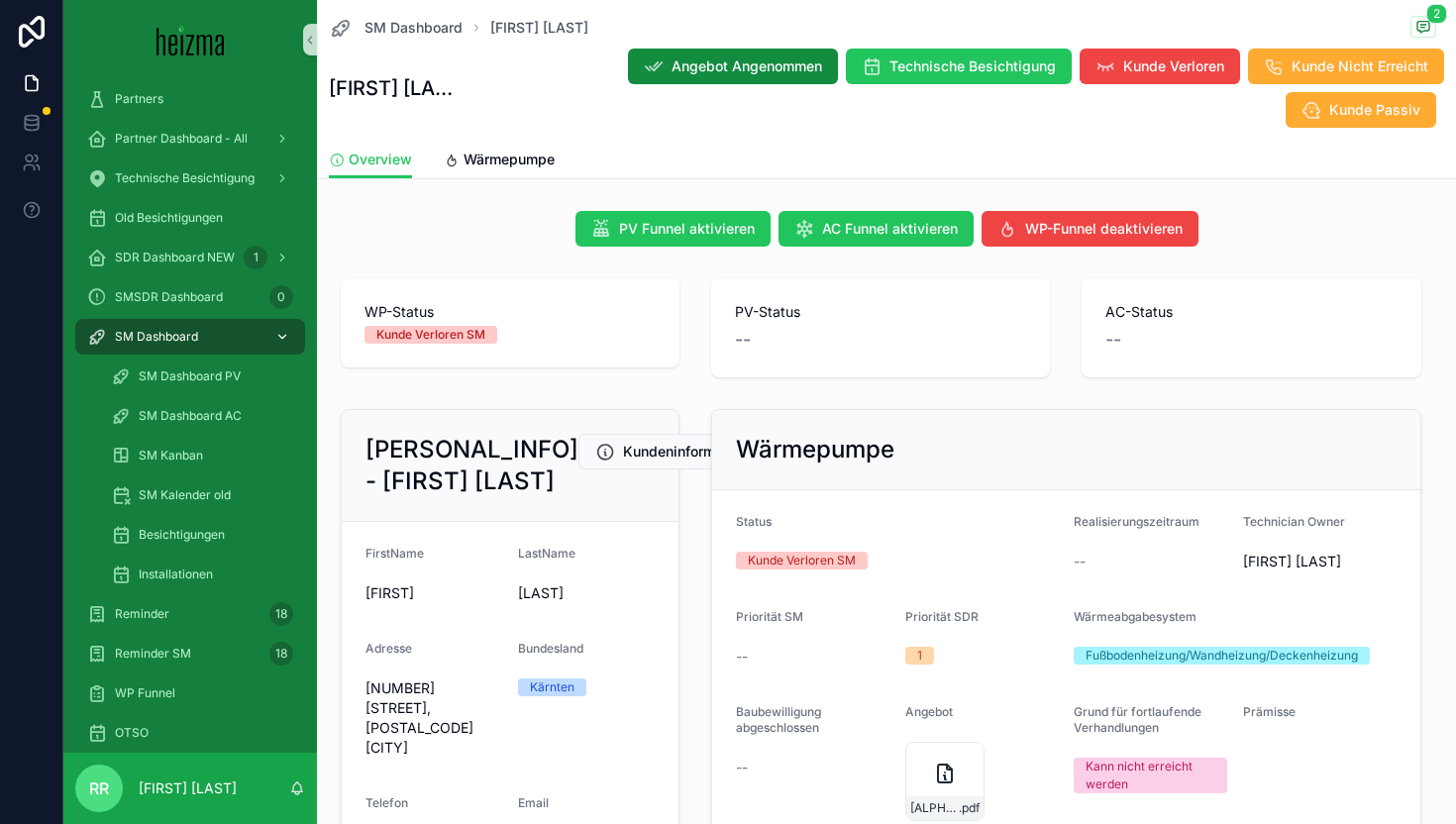 click 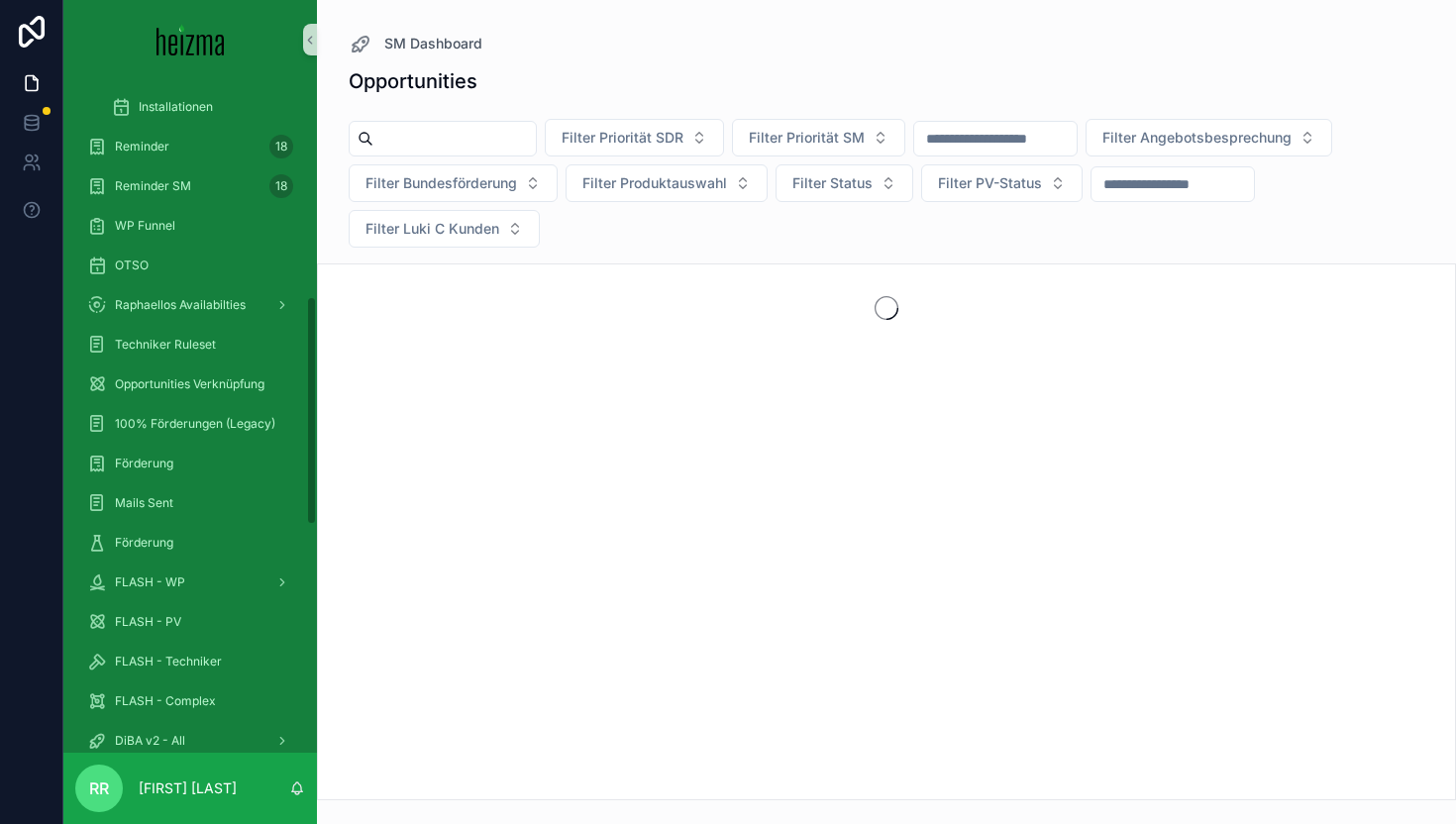 scroll, scrollTop: 637, scrollLeft: 0, axis: vertical 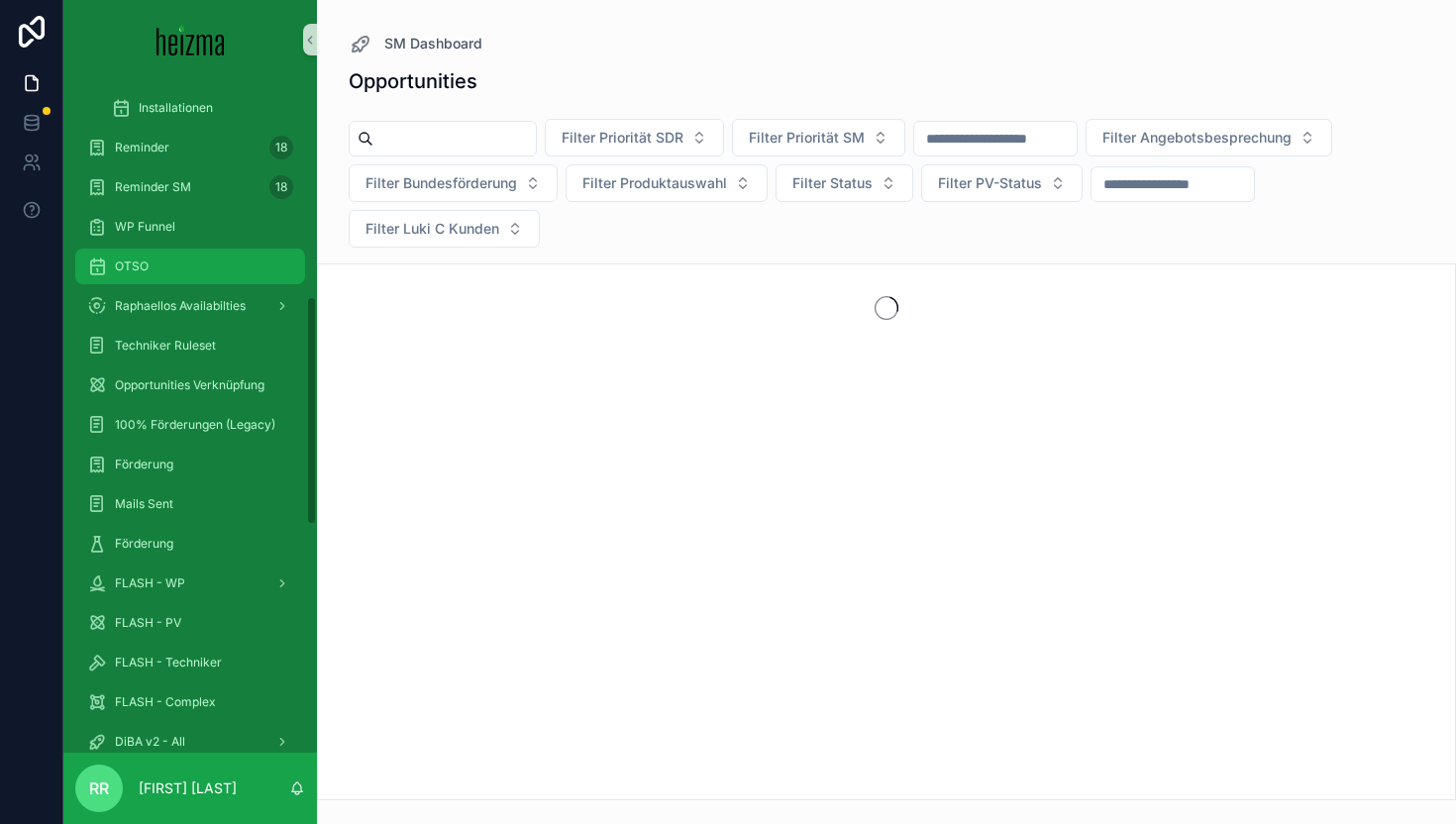click on "OTSO" at bounding box center [190, 266] 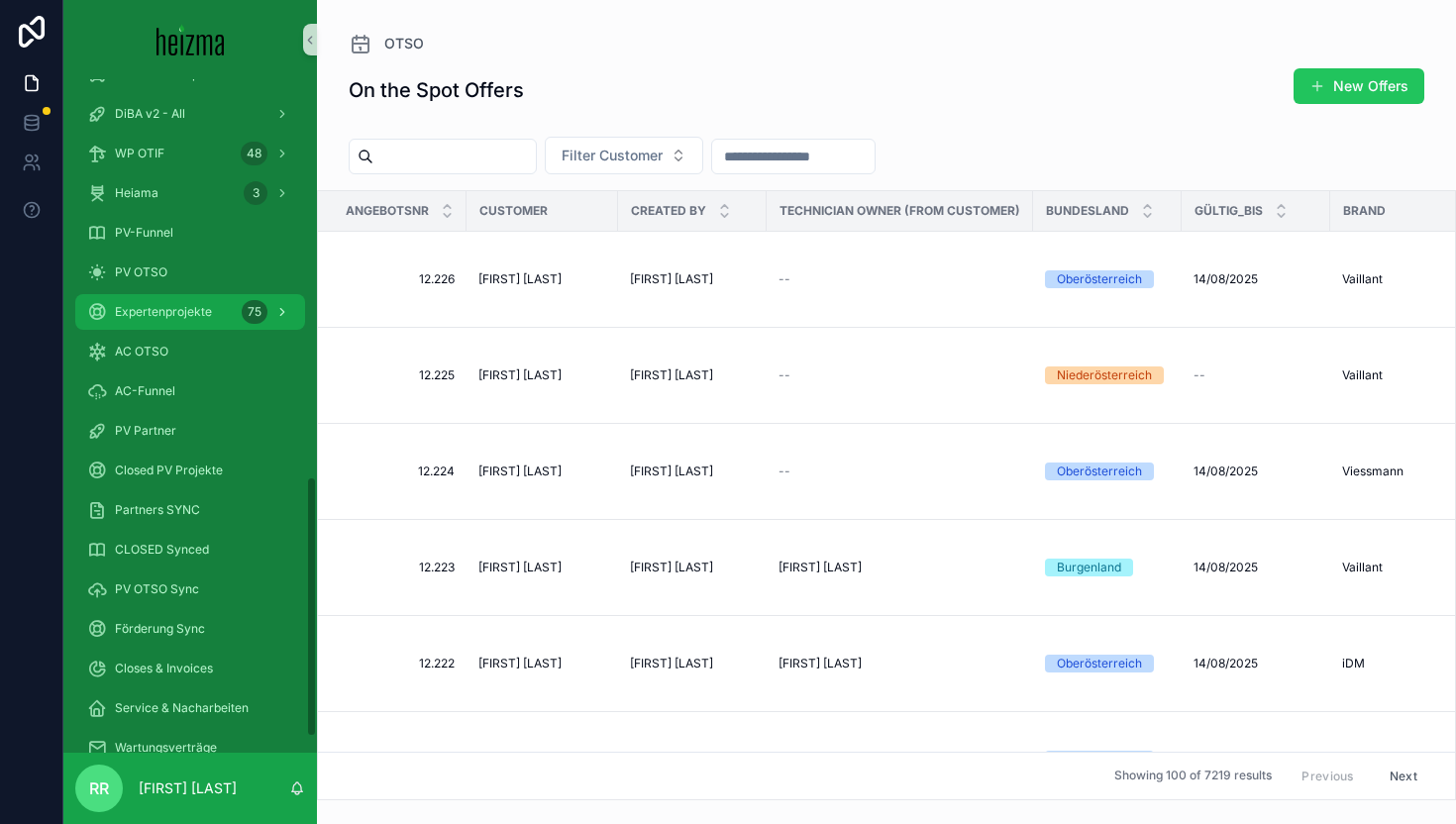 scroll, scrollTop: 986, scrollLeft: 0, axis: vertical 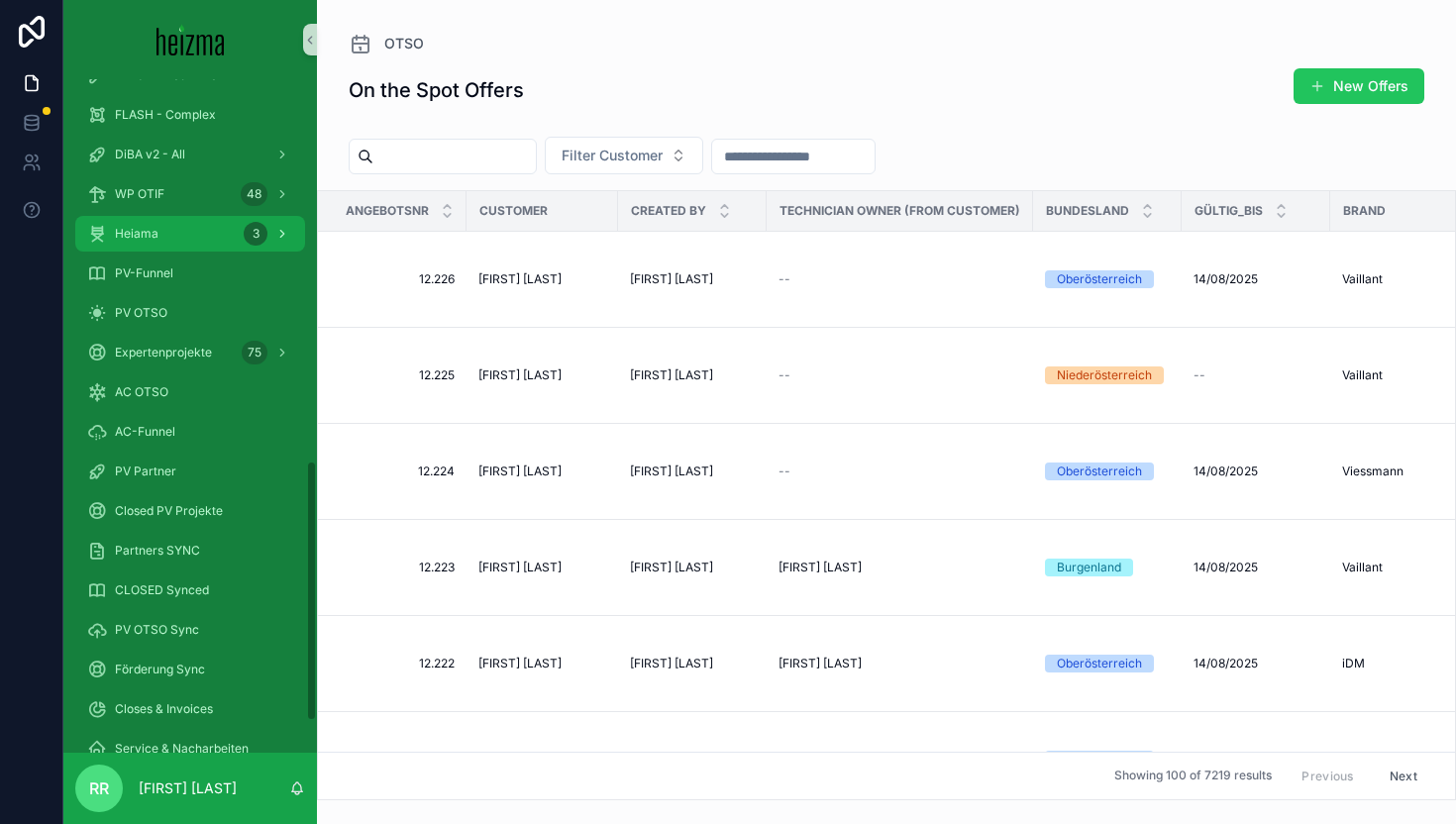 click on "Heiama 3" at bounding box center [190, 234] 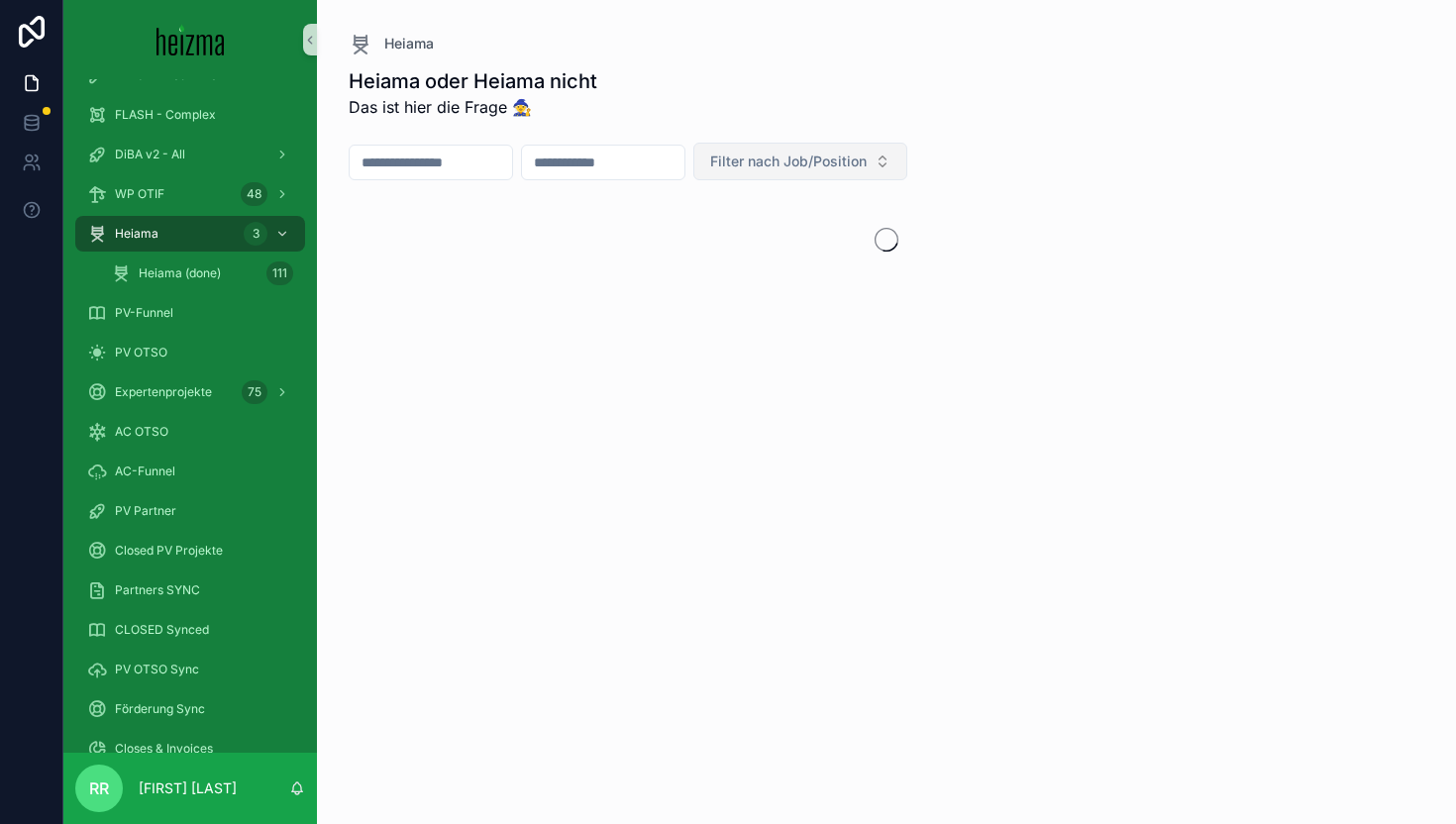 click on "Filter nach Job/Position" at bounding box center [800, 161] 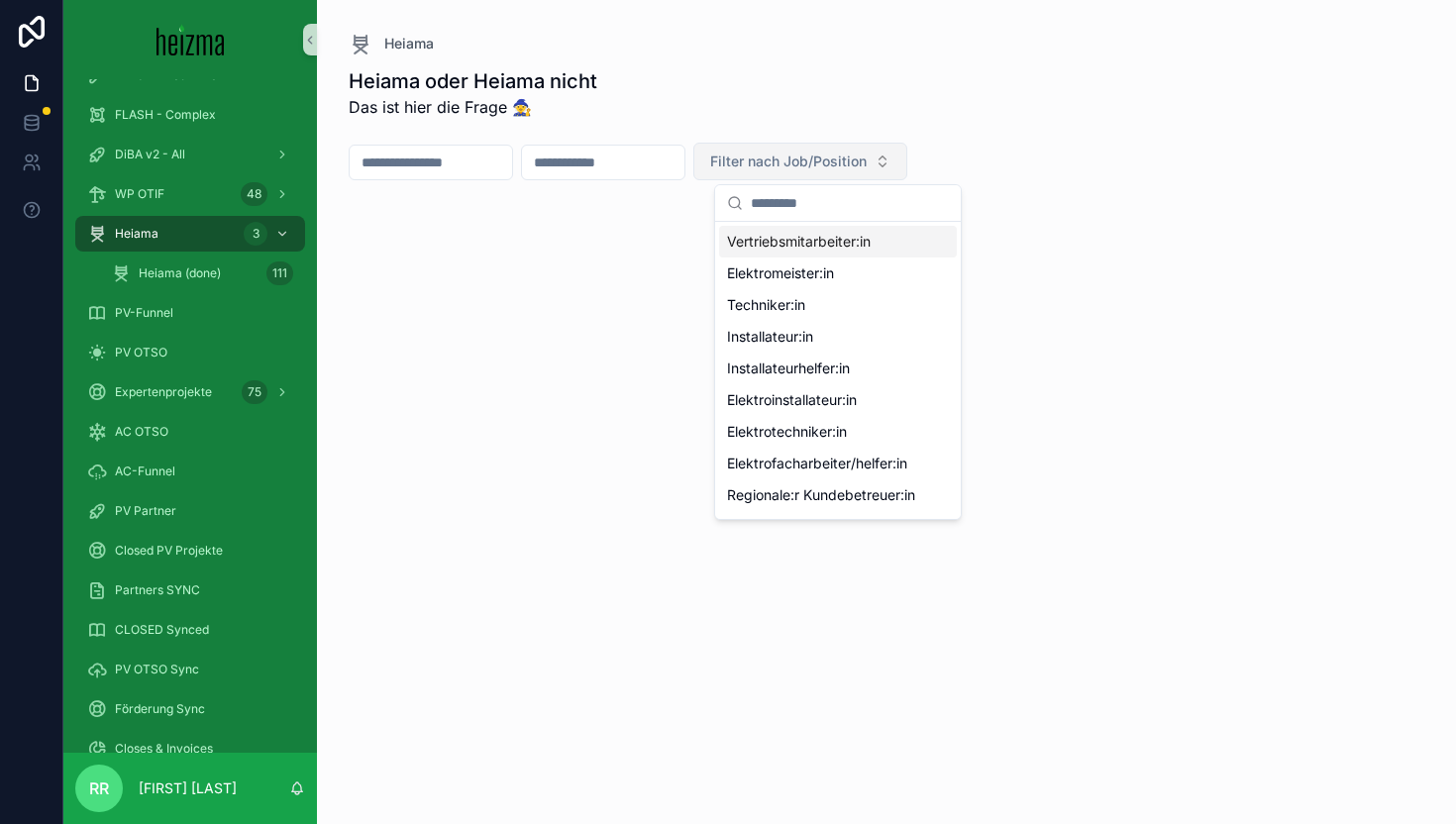 click on "Filter nach Job/Position" at bounding box center (800, 161) 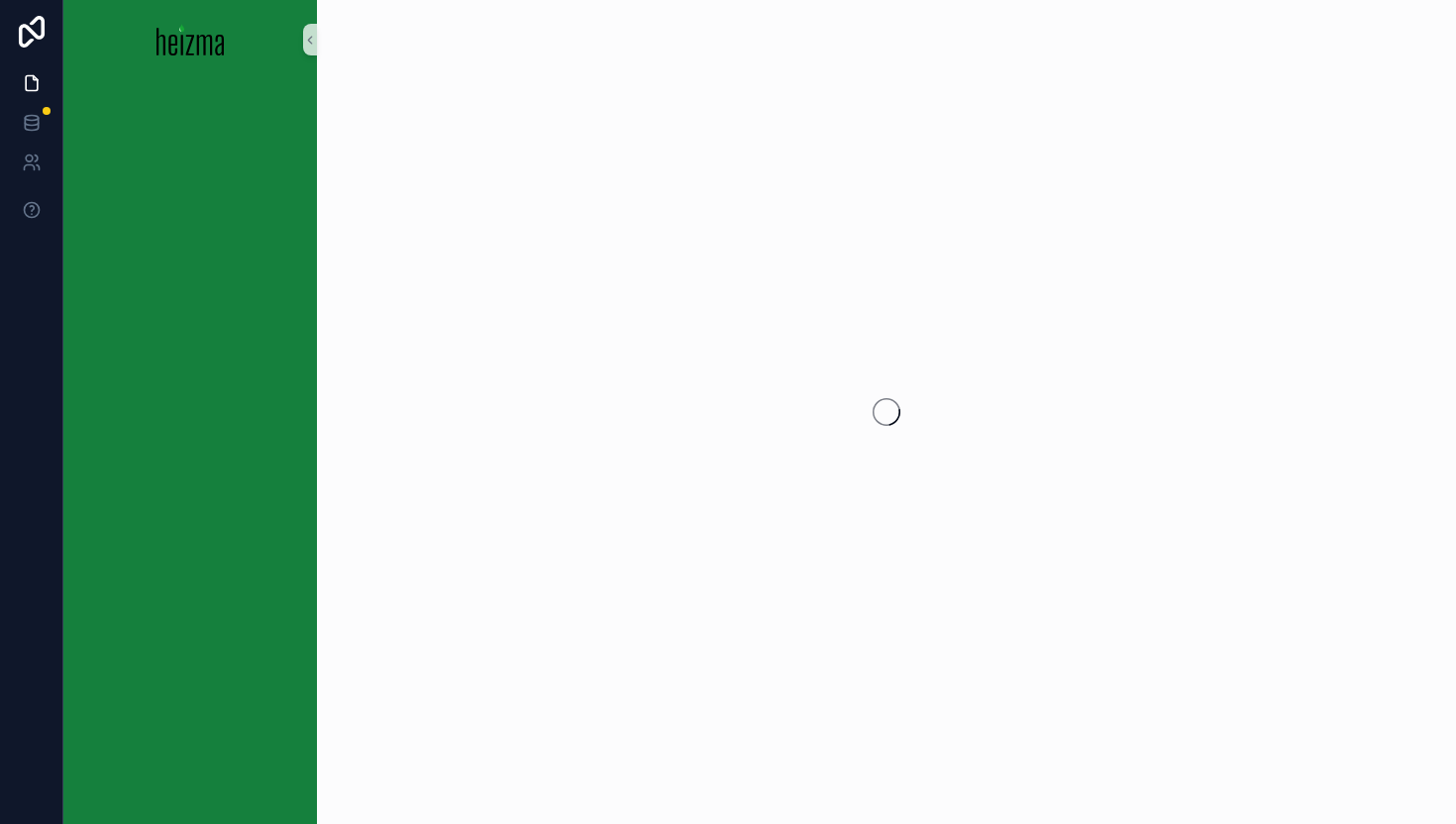 scroll, scrollTop: 0, scrollLeft: 0, axis: both 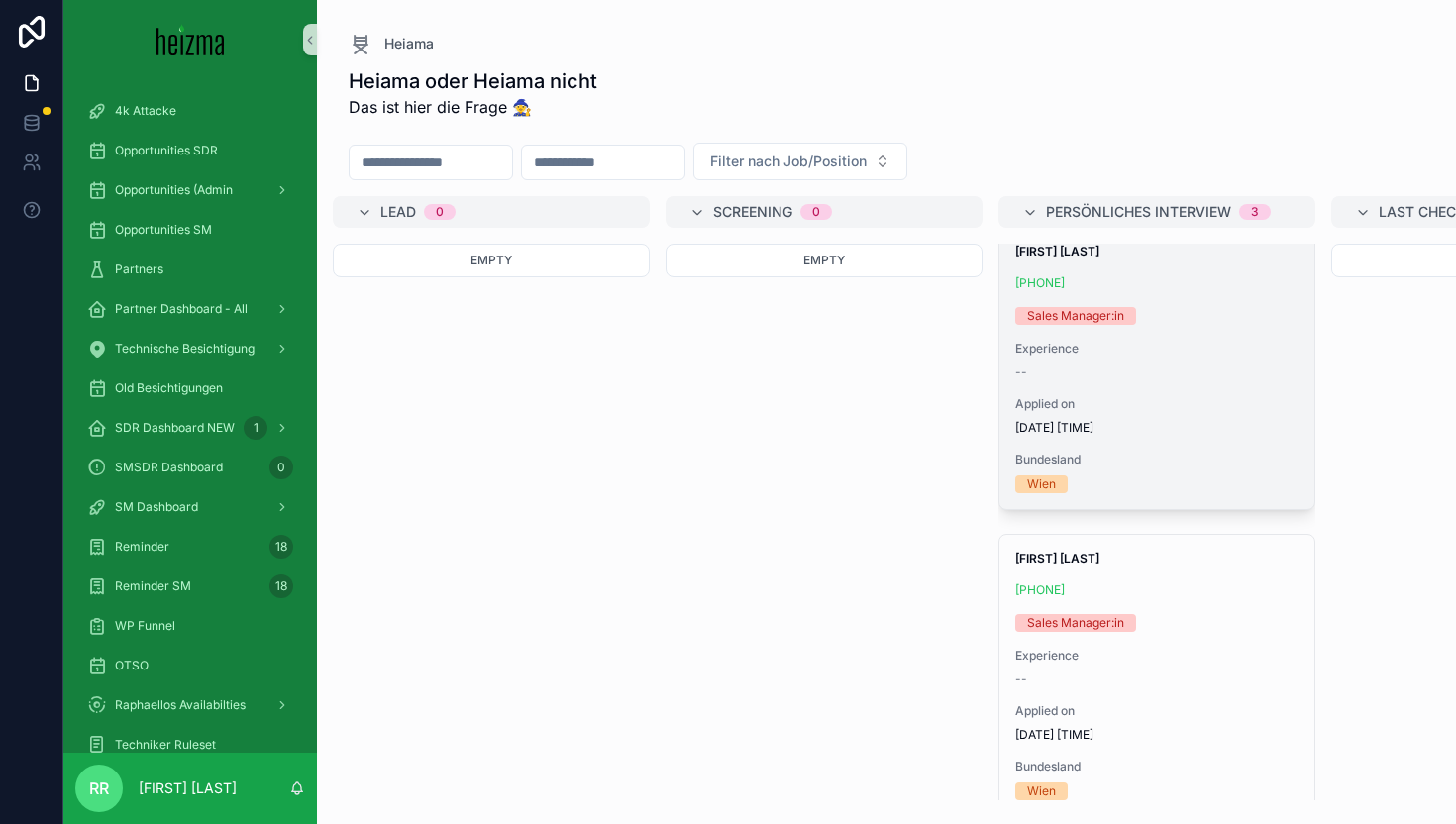 click on "Bundesland" at bounding box center [1157, 460] 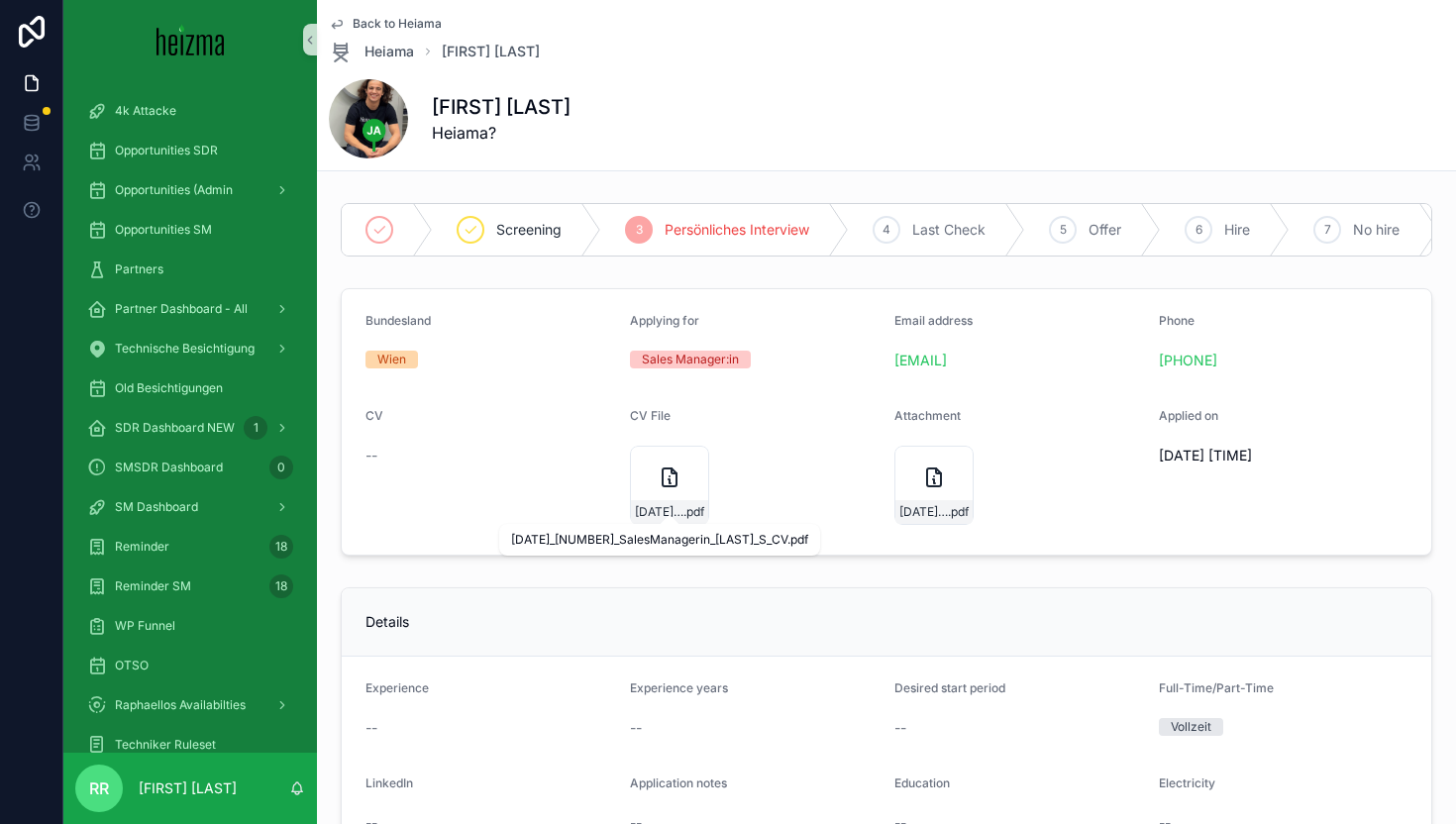 click at bounding box center (670, 526) 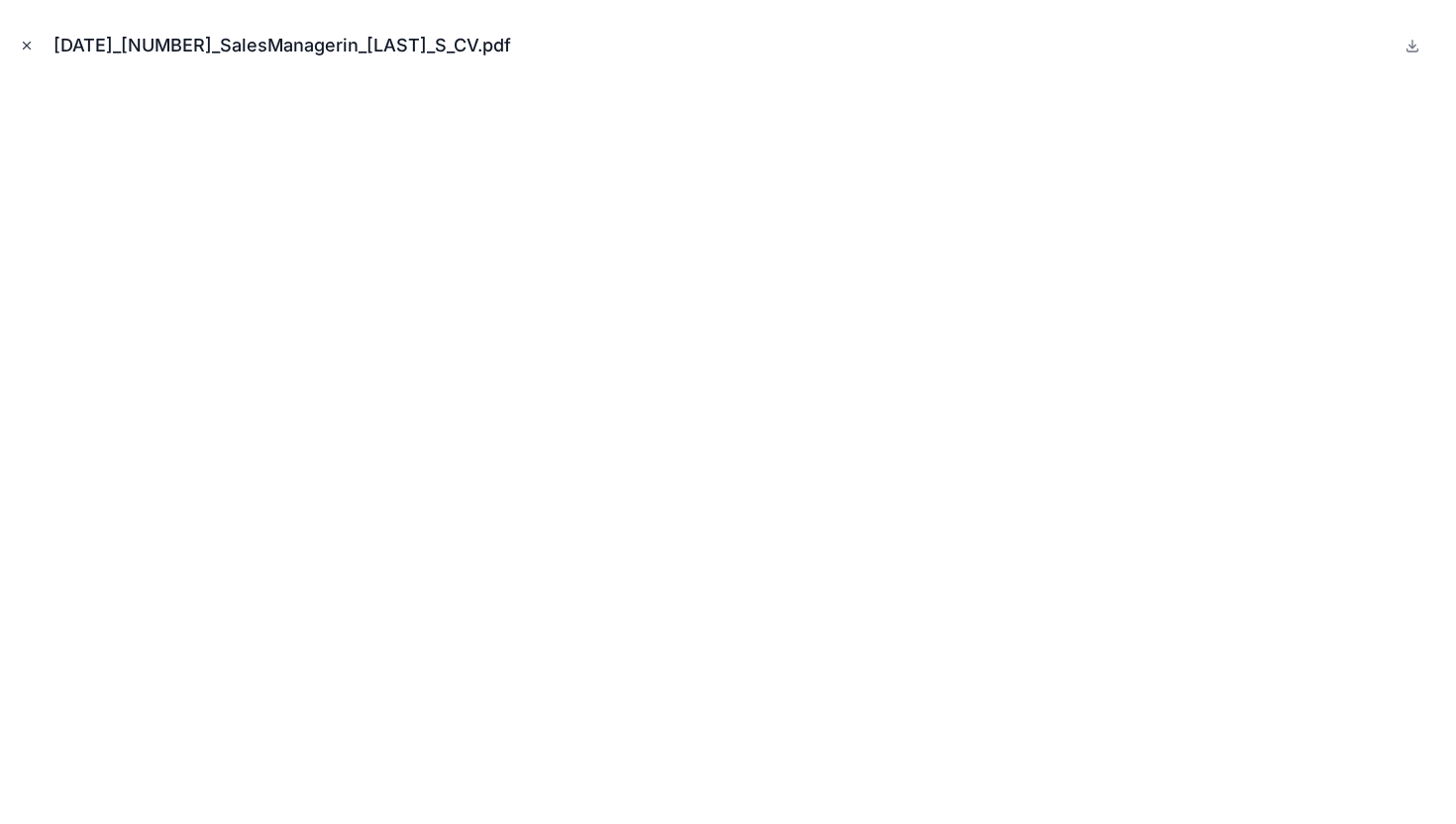 click 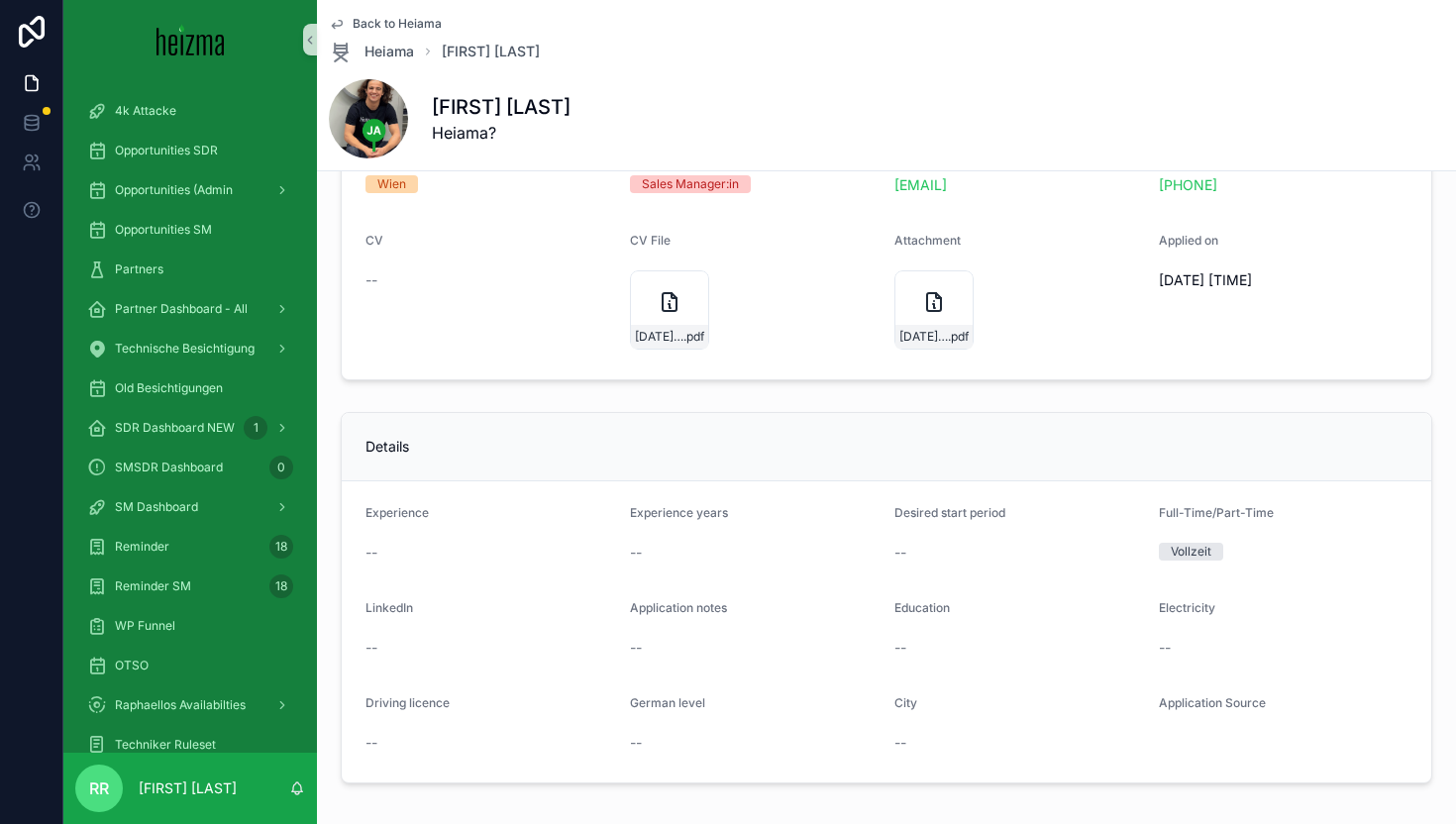 scroll, scrollTop: 205, scrollLeft: 0, axis: vertical 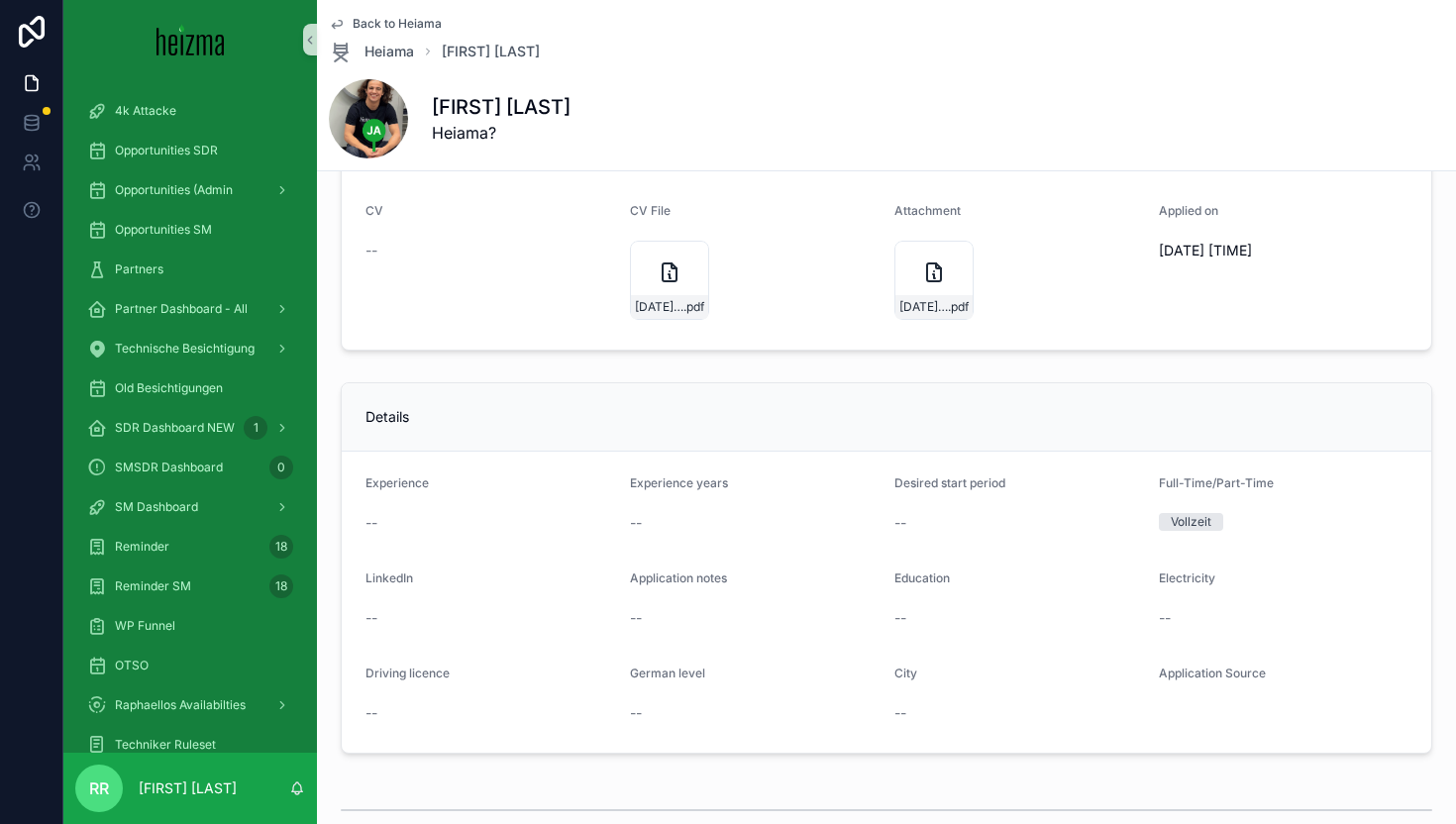 click on "Desired start period" at bounding box center (950, 482) 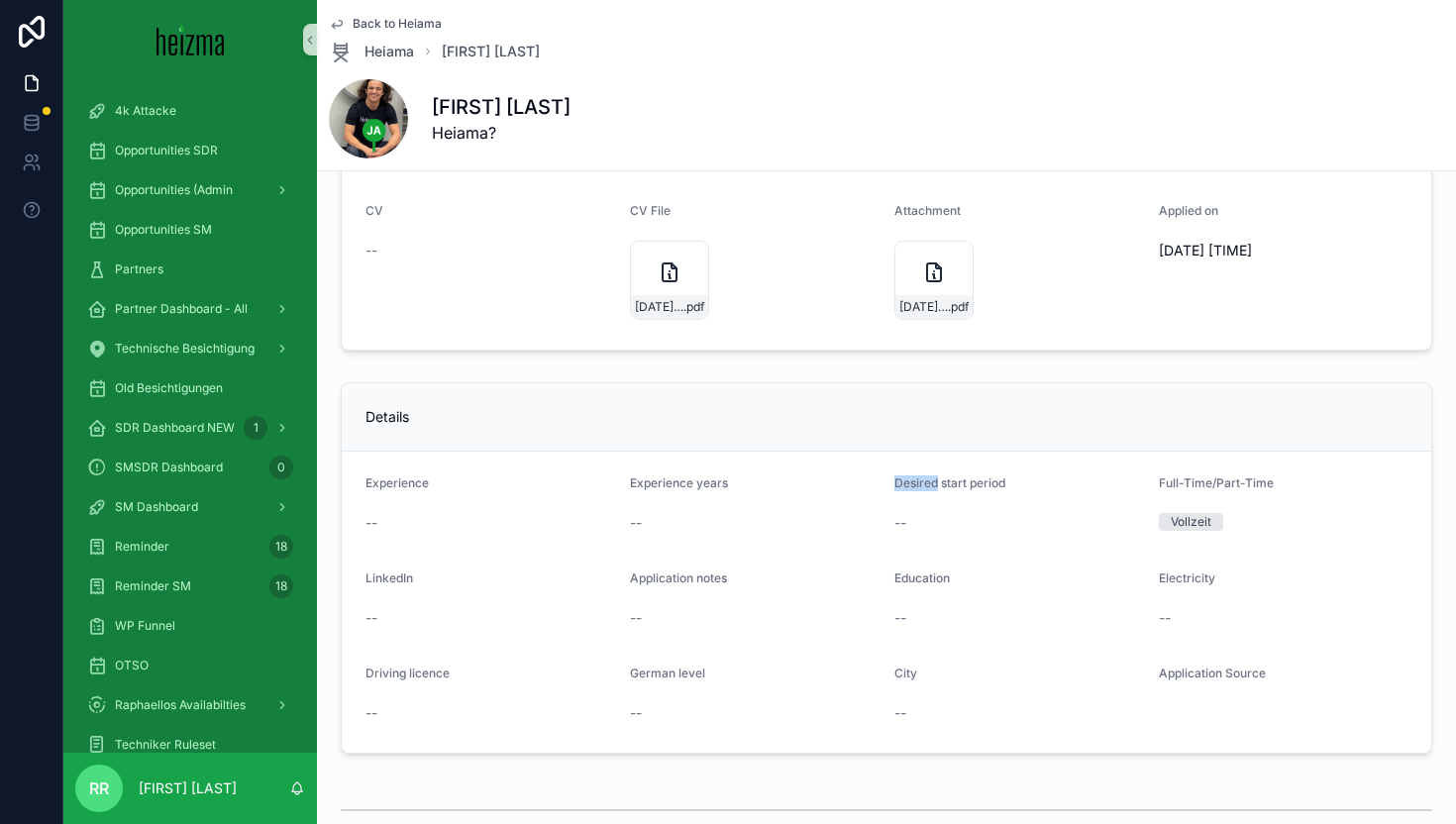 click on "Desired start period" at bounding box center [950, 482] 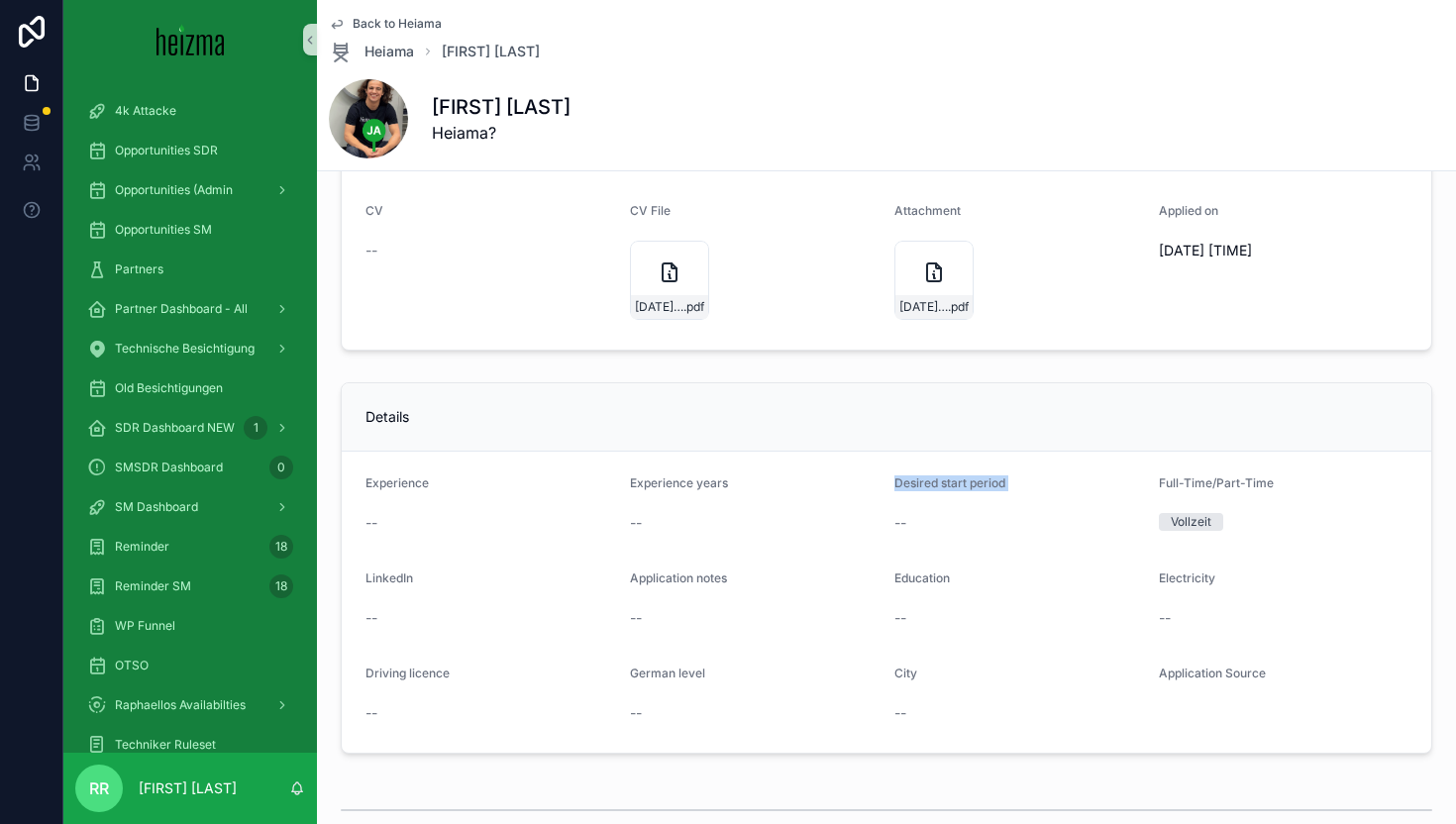 click on "Desired start period" at bounding box center (950, 482) 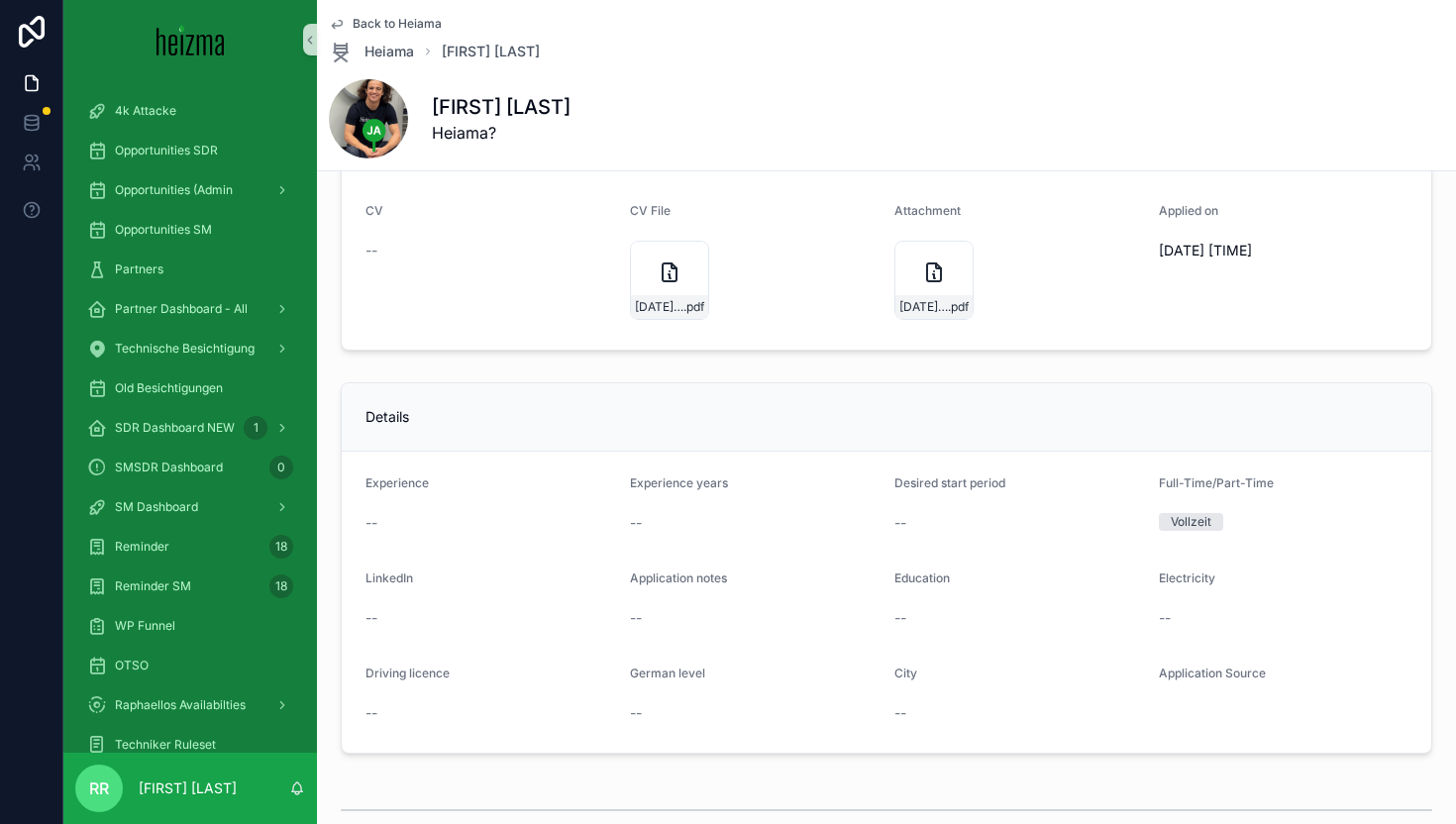 click on "Full-Time/Part-Time" at bounding box center (1216, 482) 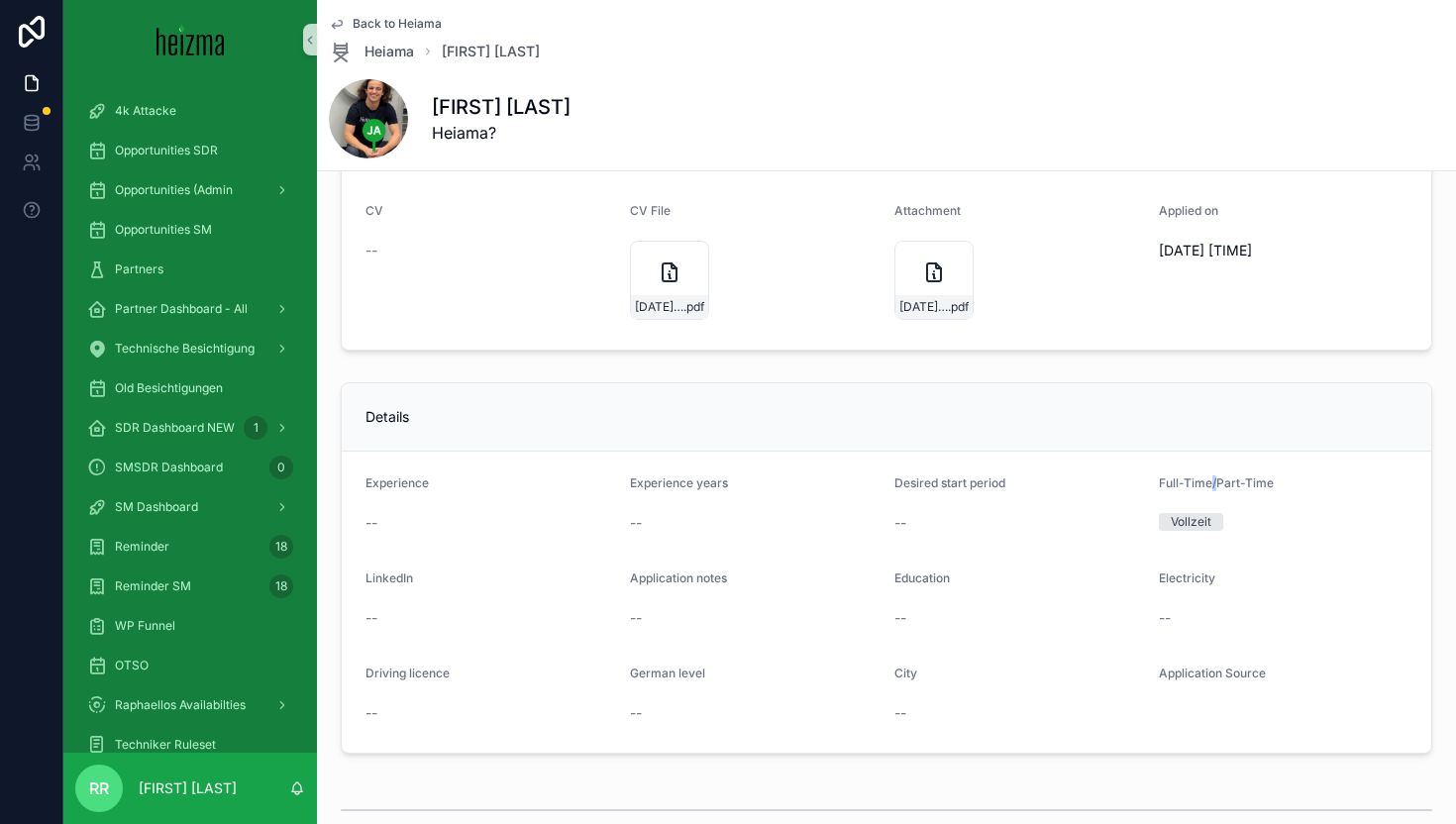 click on "Full-Time/Part-Time" at bounding box center (1216, 482) 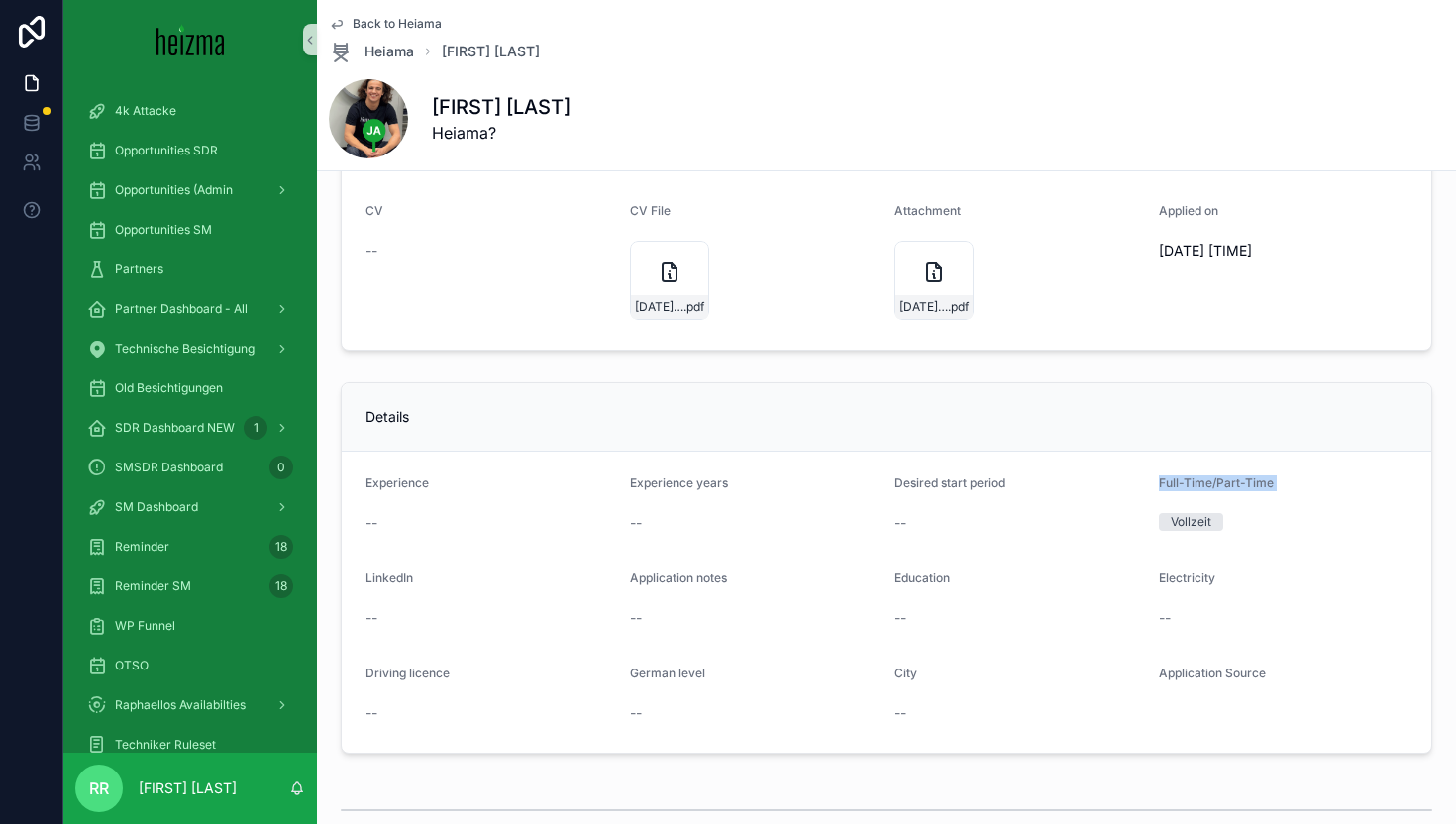 click on "Full-Time/Part-Time" at bounding box center [1216, 482] 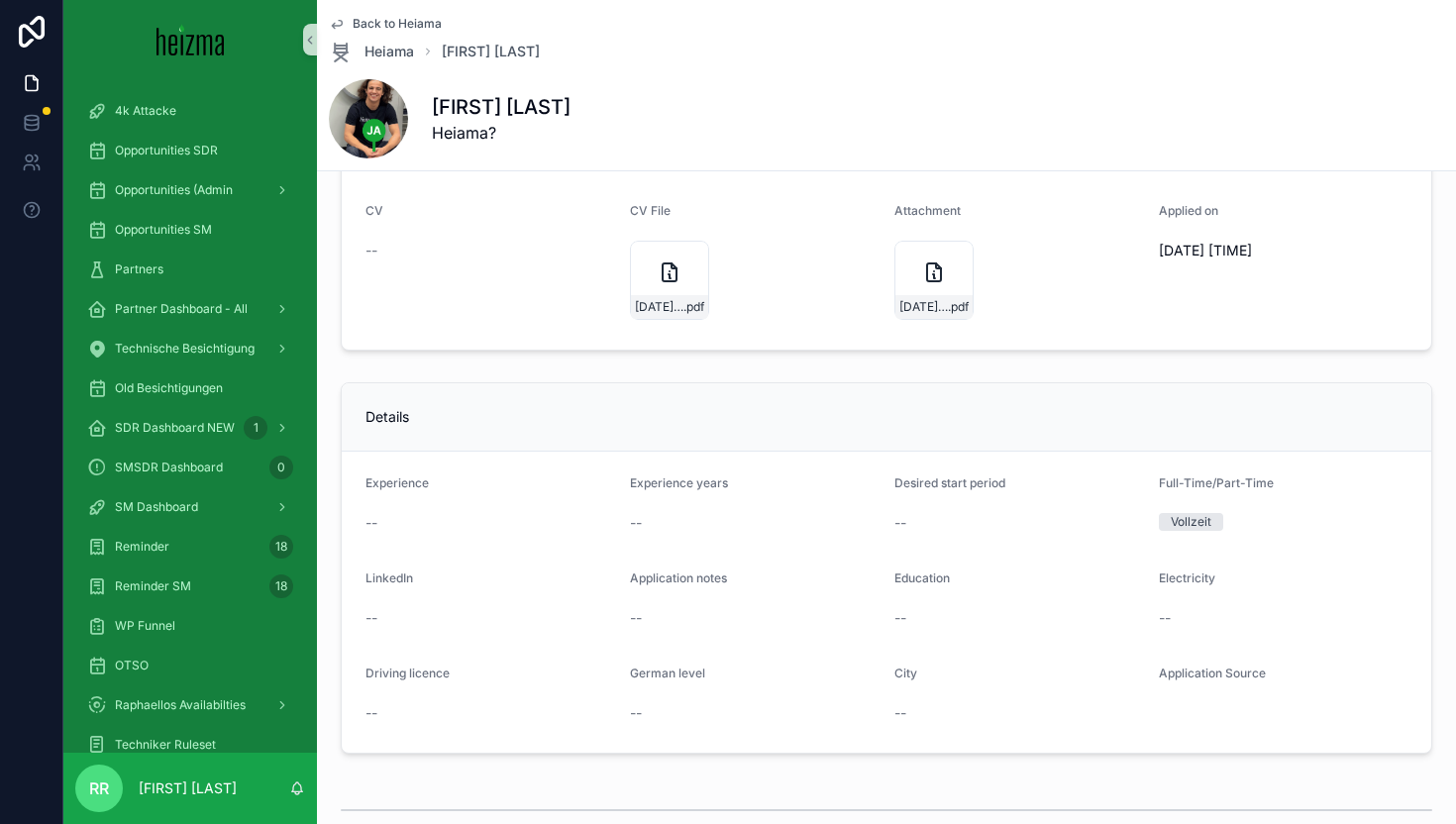 click on "Desired start period" at bounding box center [950, 482] 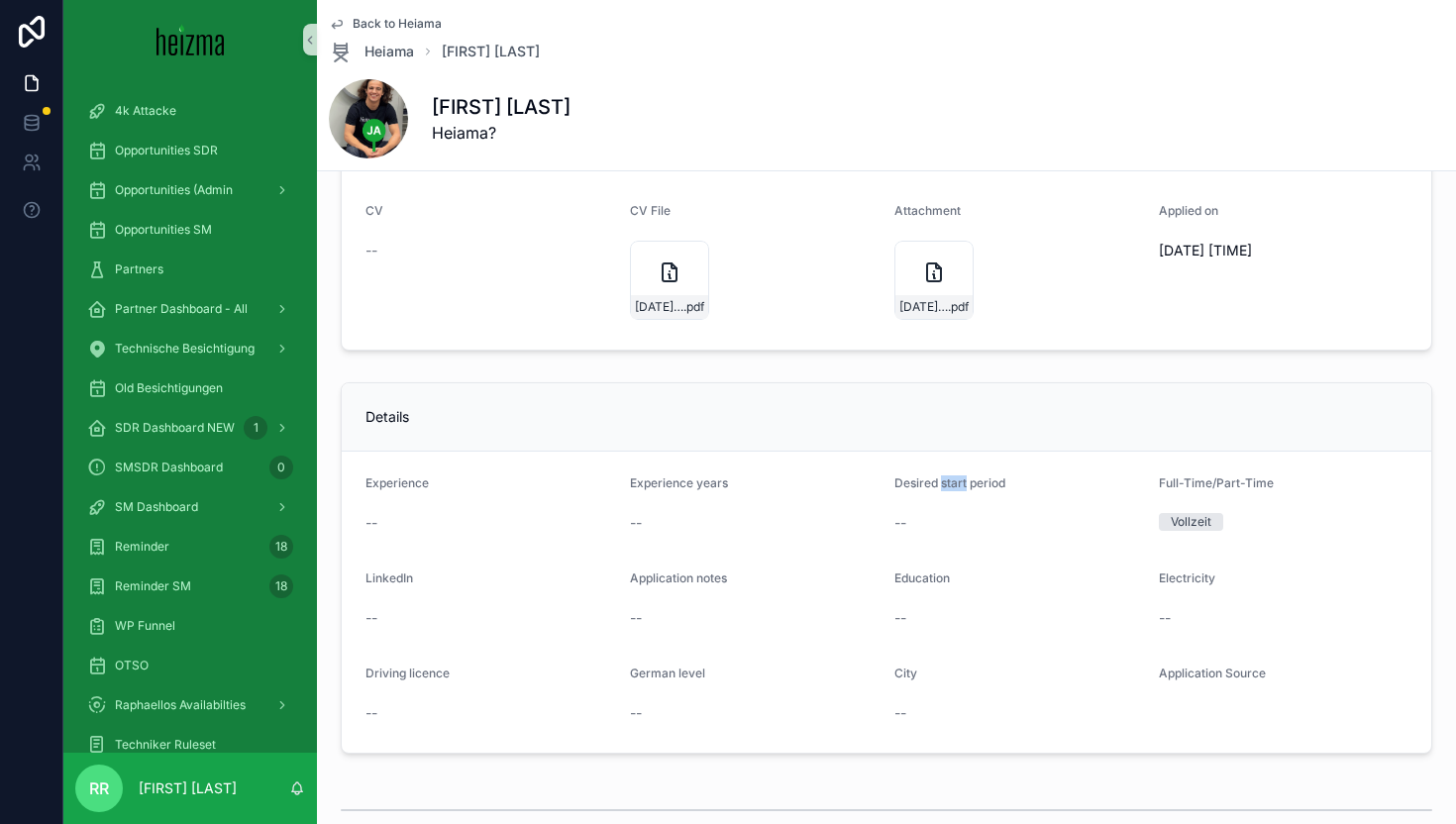 click on "Desired start period" at bounding box center [950, 482] 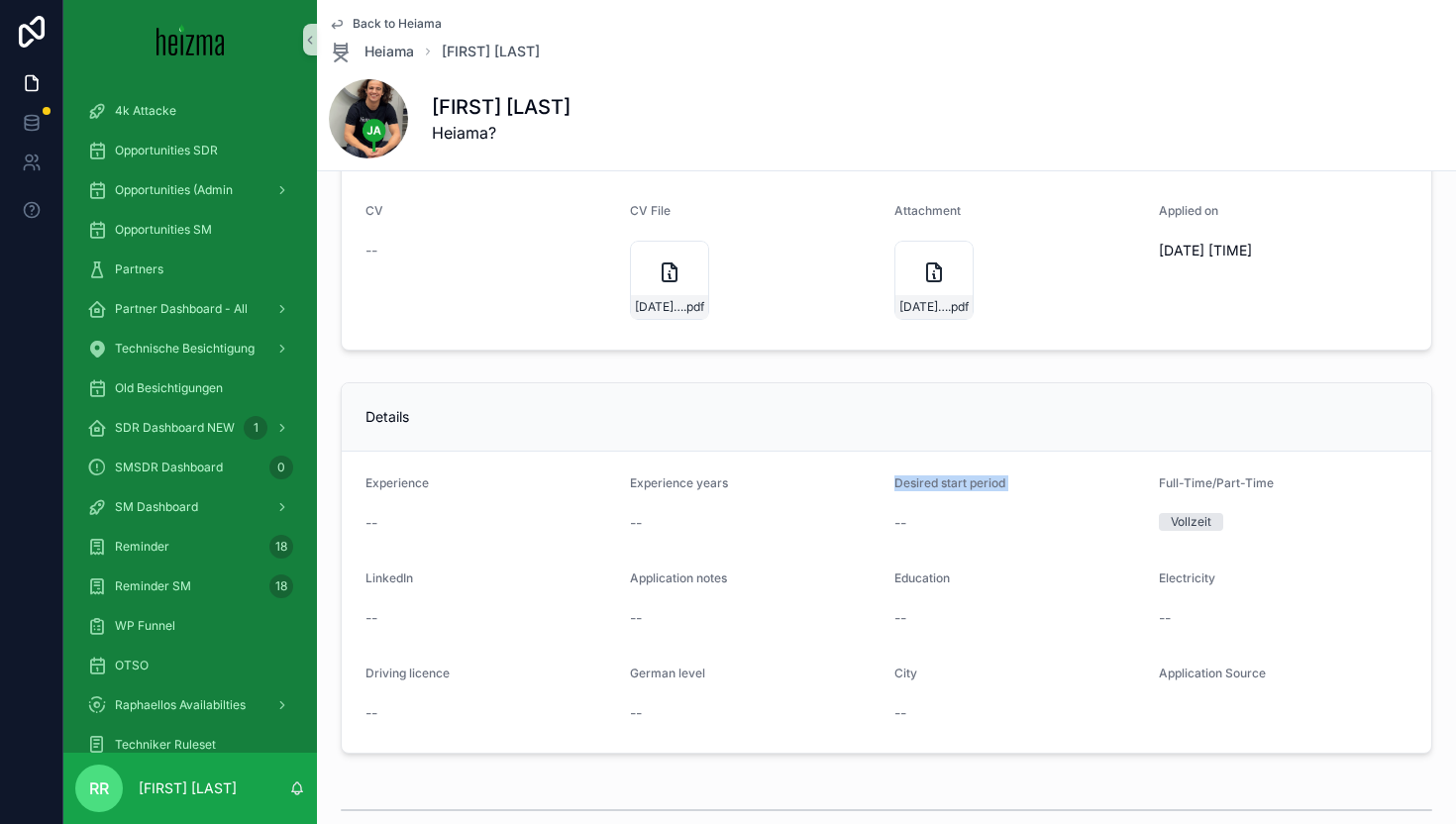 click on "Desired start period" at bounding box center [950, 482] 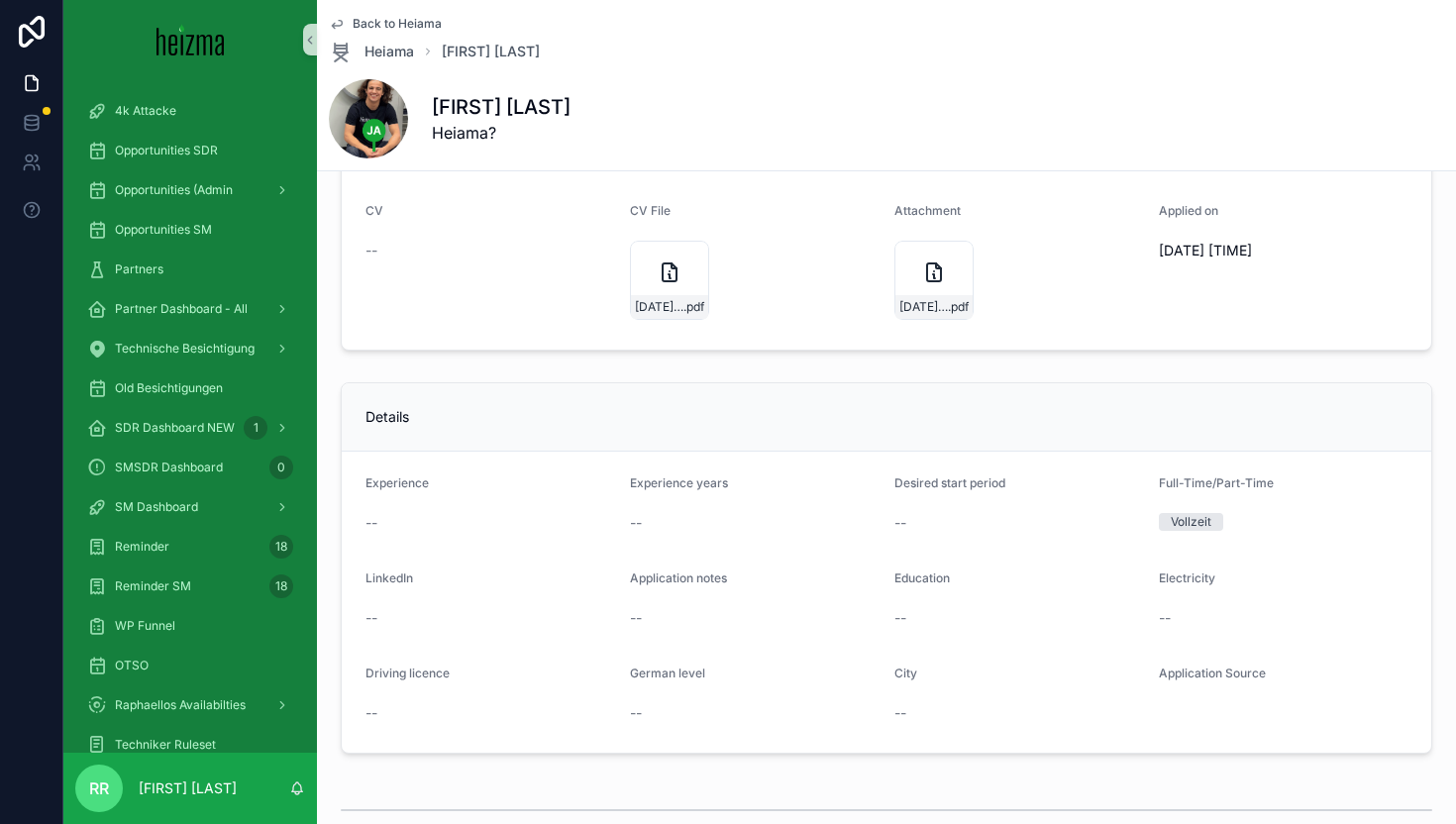 click on "--" at bounding box center [1018, 523] 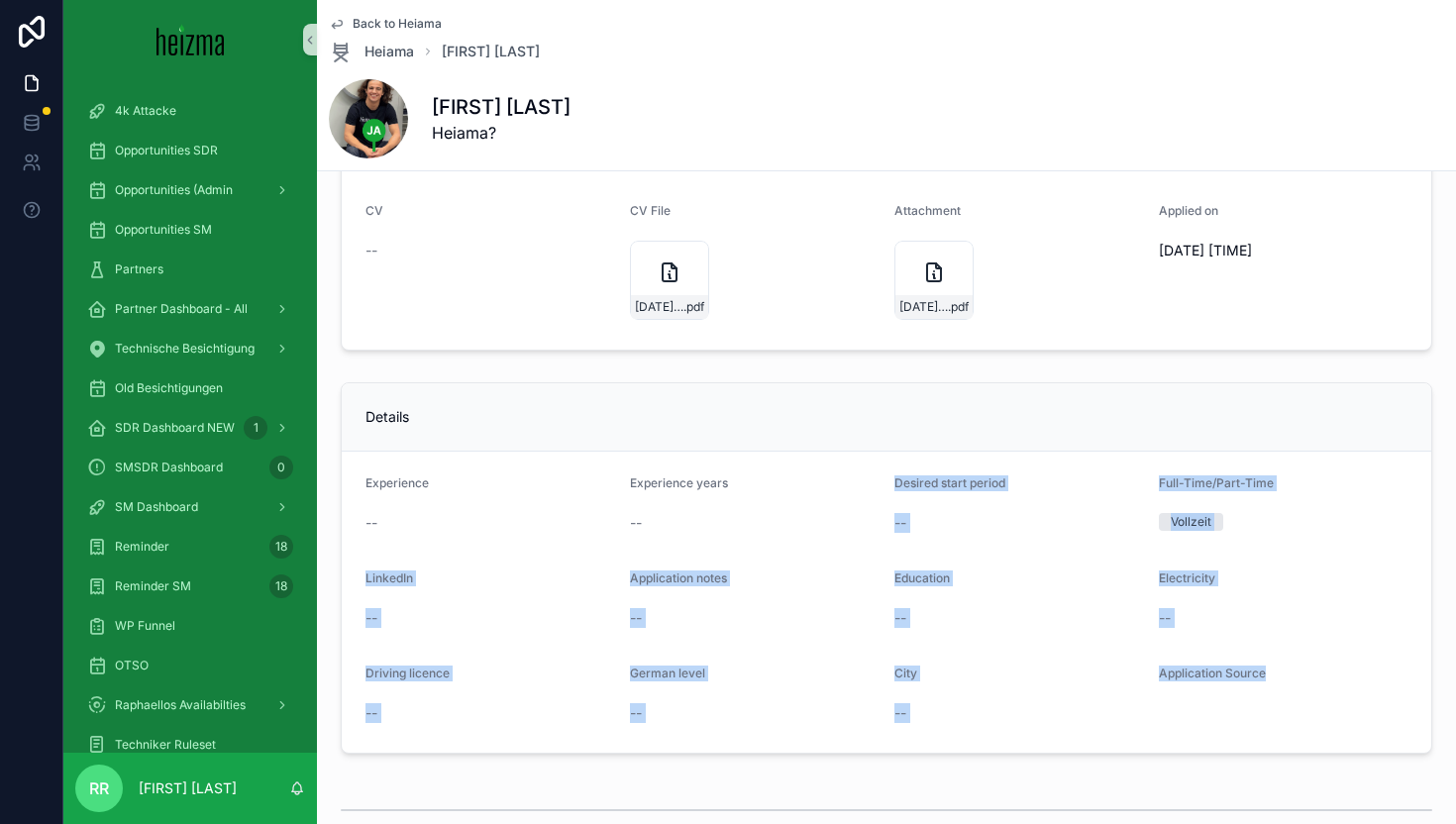 drag, startPoint x: 893, startPoint y: 485, endPoint x: 1281, endPoint y: 704, distance: 445.539 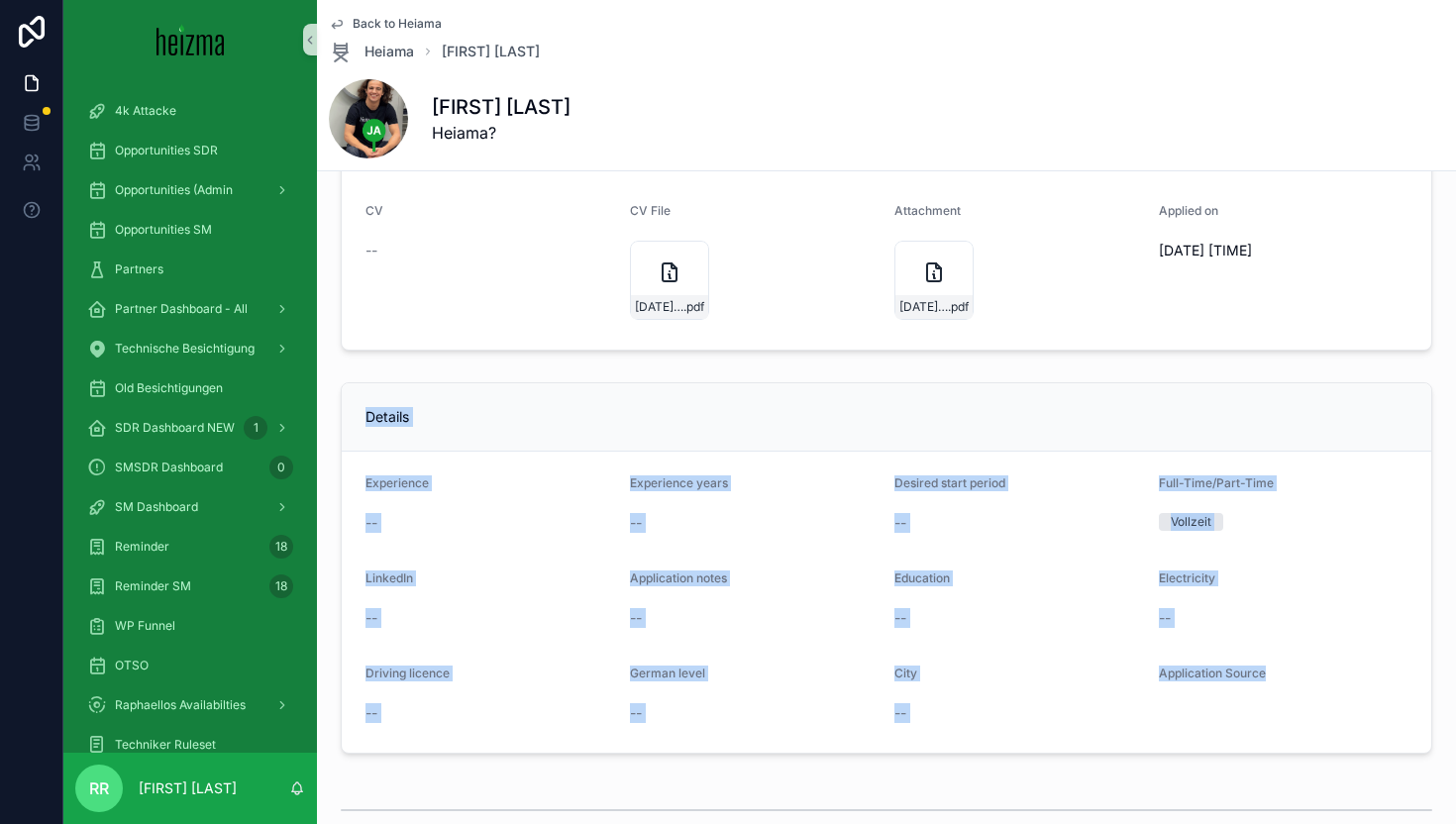 drag, startPoint x: 1281, startPoint y: 704, endPoint x: 382, endPoint y: 380, distance: 955.60295 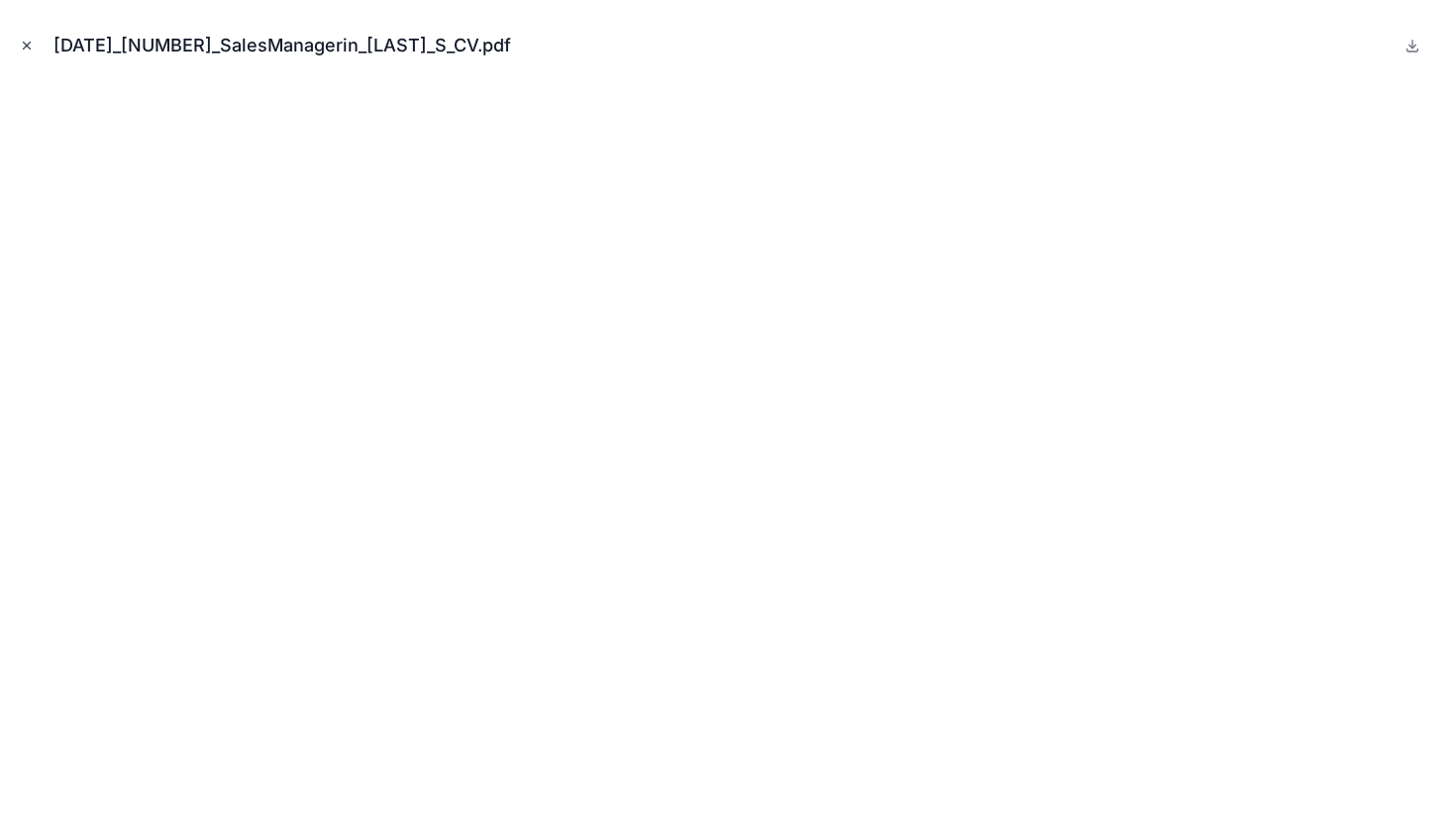 scroll, scrollTop: 0, scrollLeft: 0, axis: both 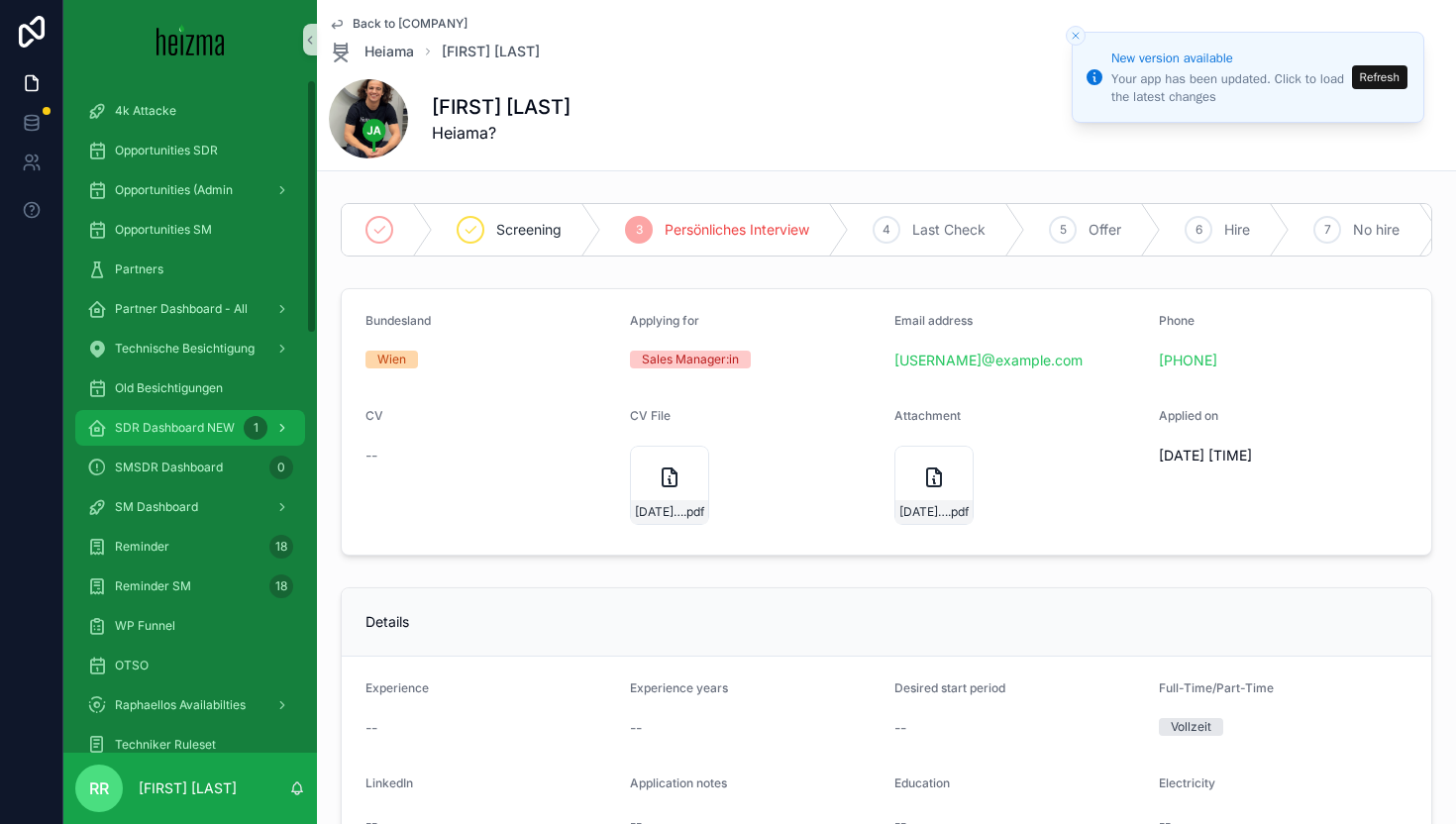 click on "SDR Dashboard NEW 1" at bounding box center [190, 428] 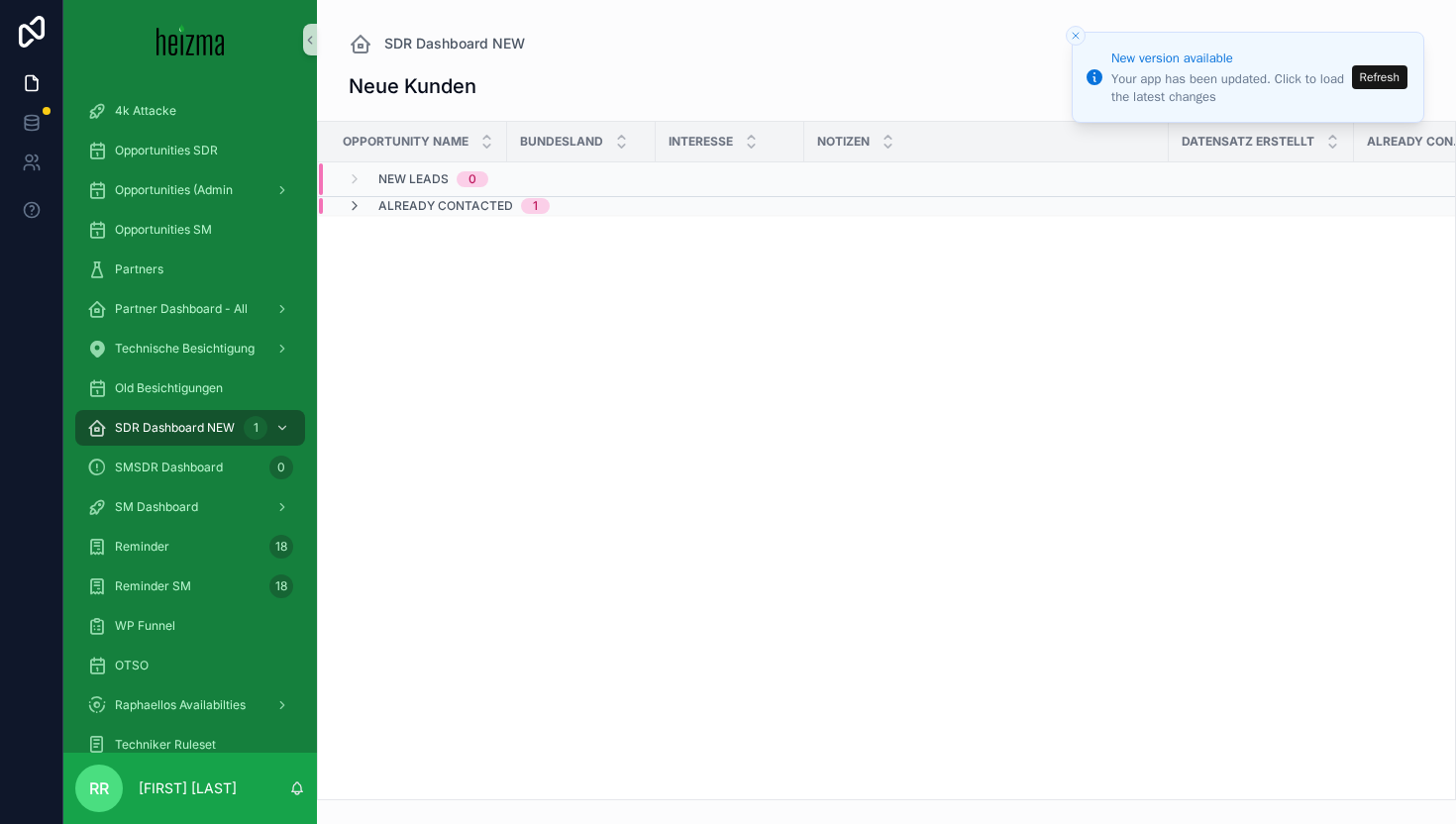 click on "Refresh" at bounding box center [1380, 77] 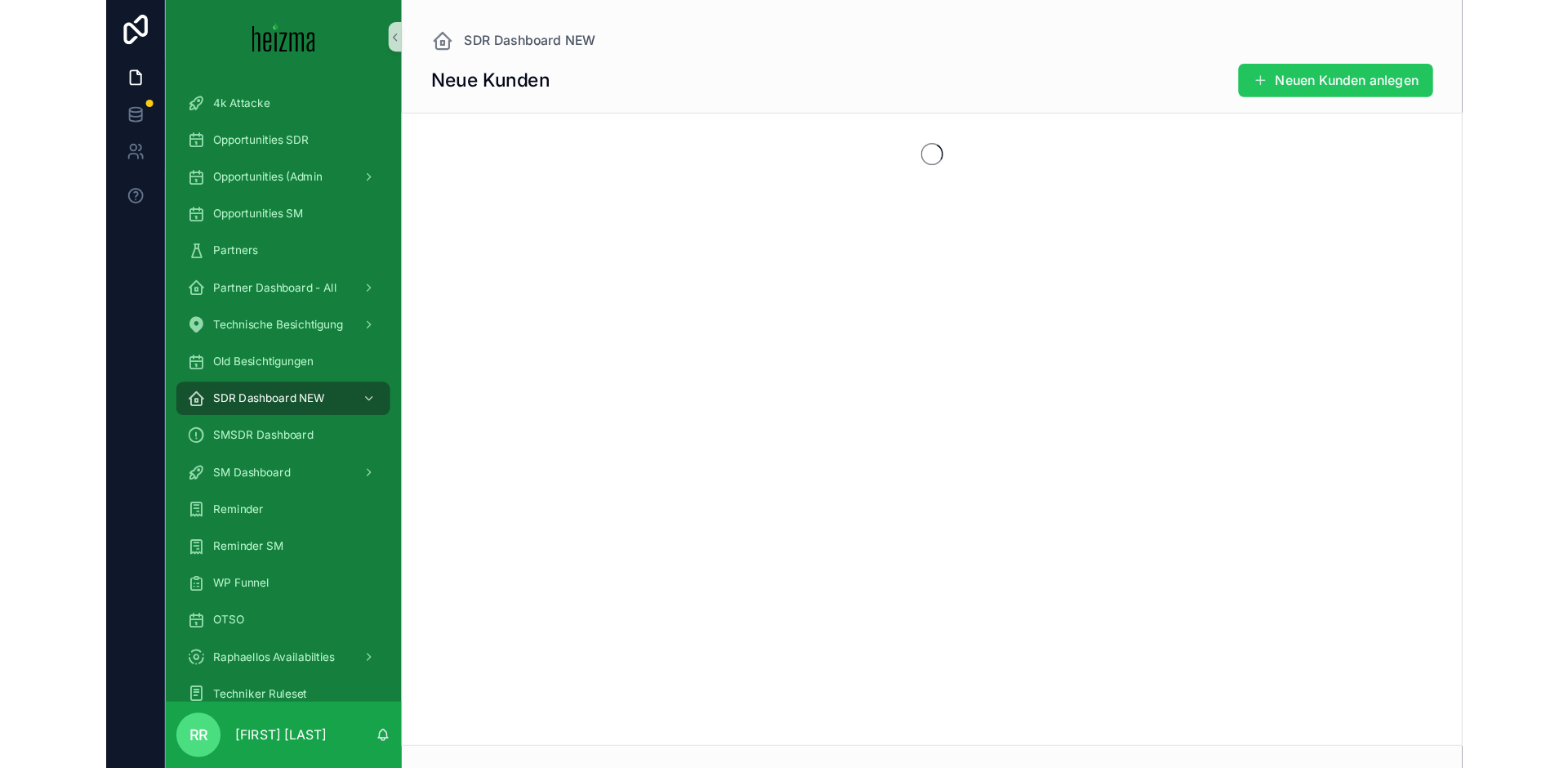 scroll, scrollTop: 0, scrollLeft: 0, axis: both 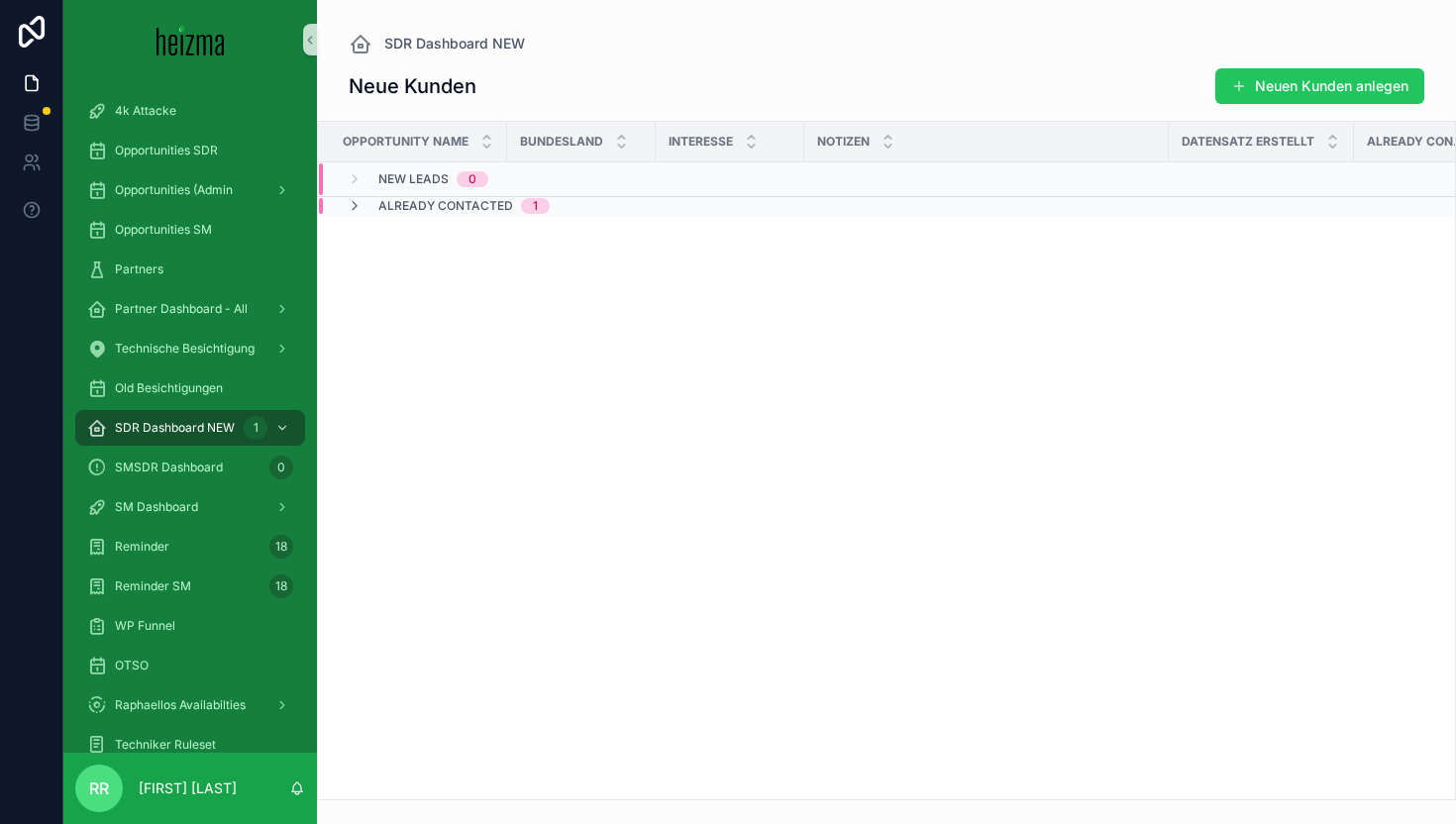 click on "Already Contacted 1" at bounding box center (448, 206) 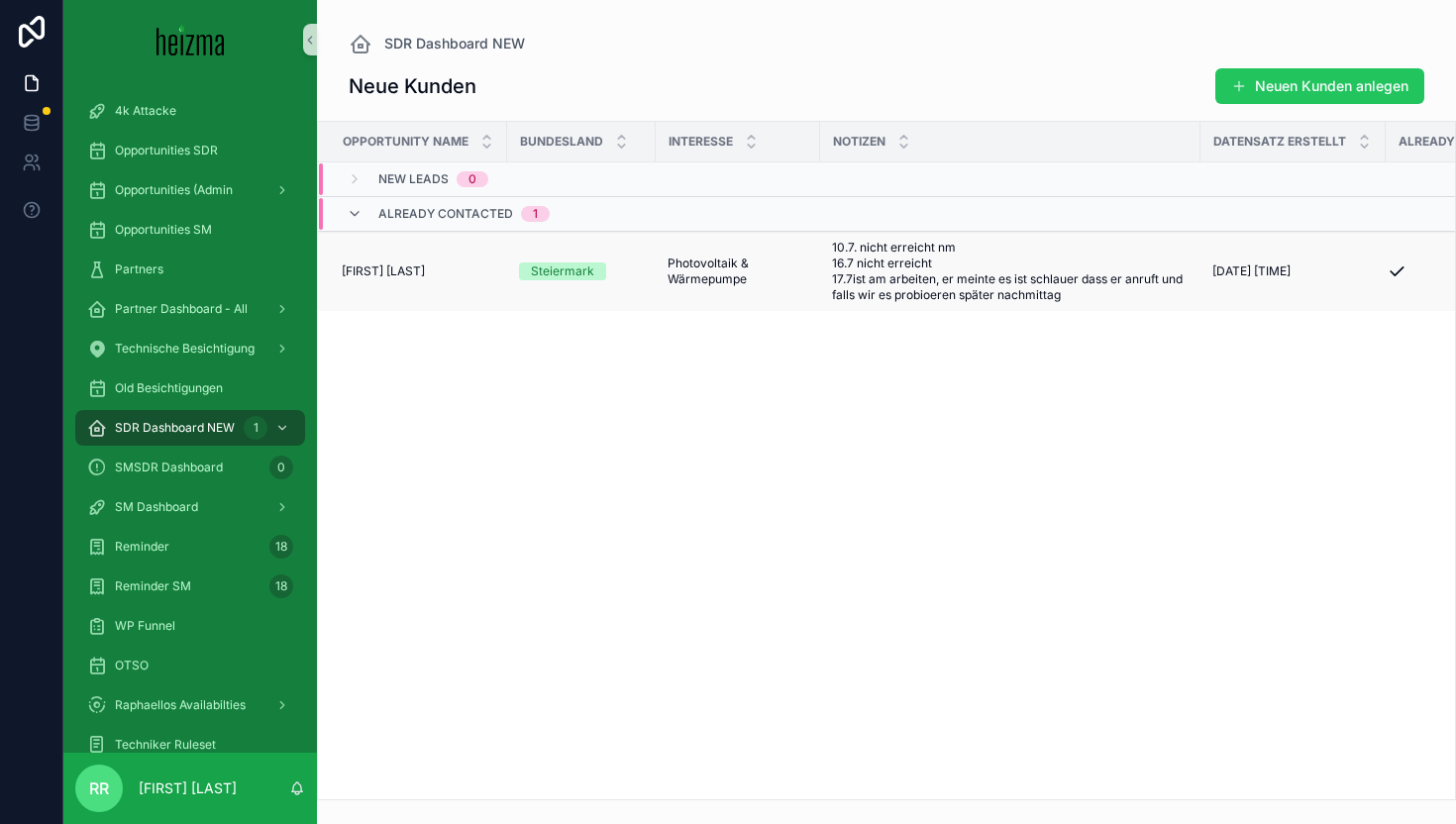 click on "[FIRST] [LAST] [FIRST] [LAST]" at bounding box center [418, 271] 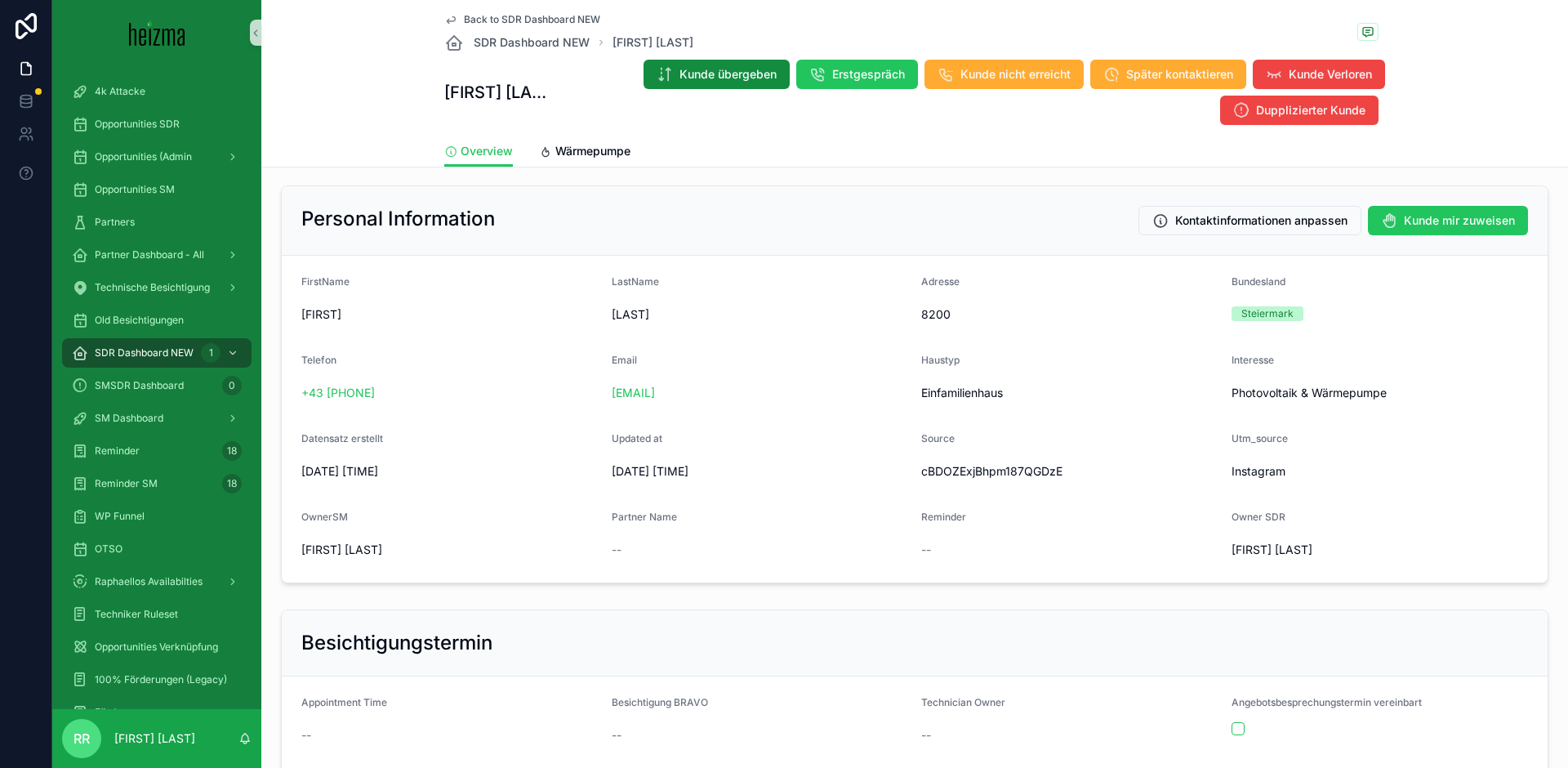 scroll, scrollTop: 0, scrollLeft: 0, axis: both 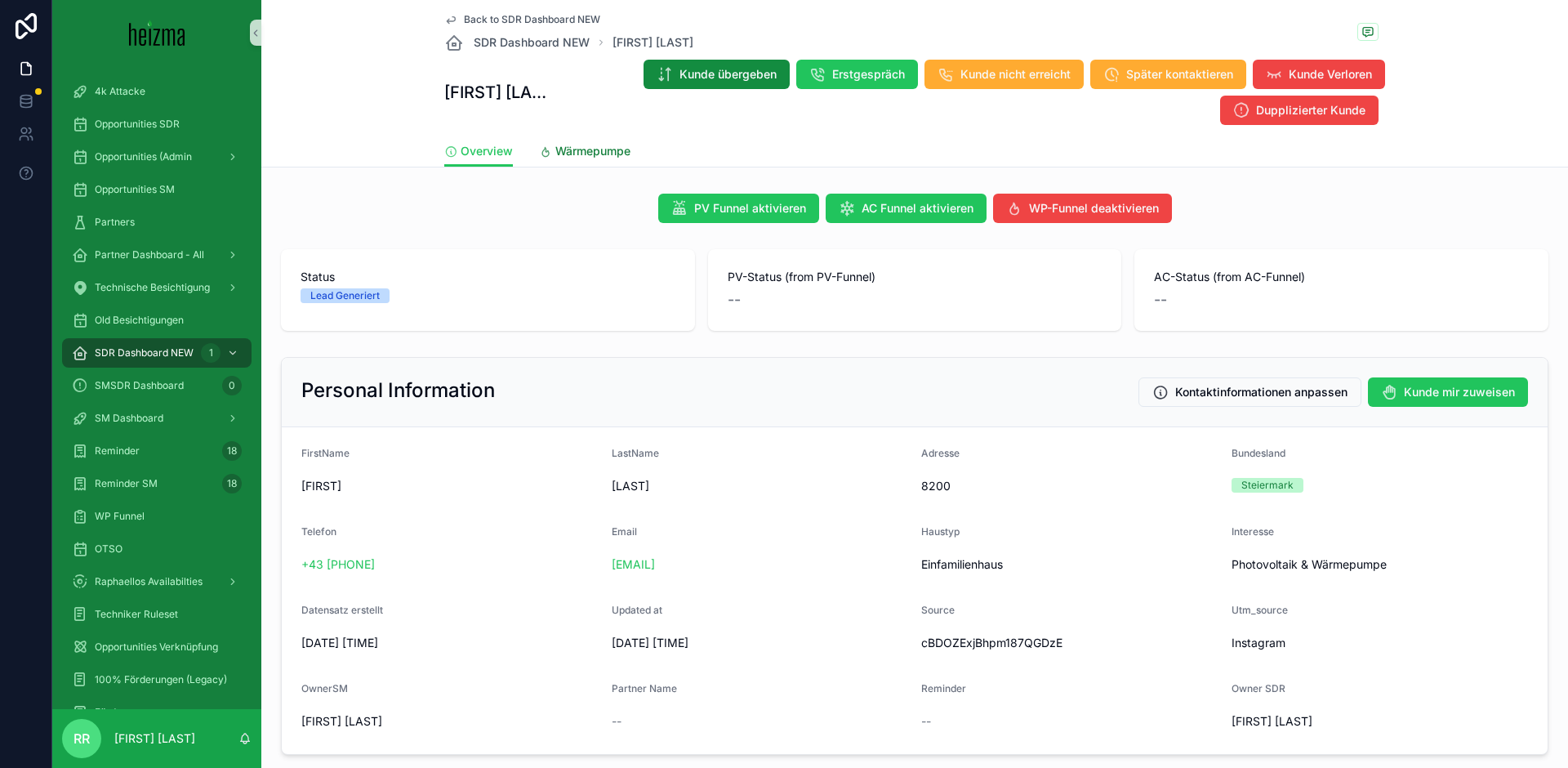 click on "Wärmepumpe" at bounding box center [593, 151] 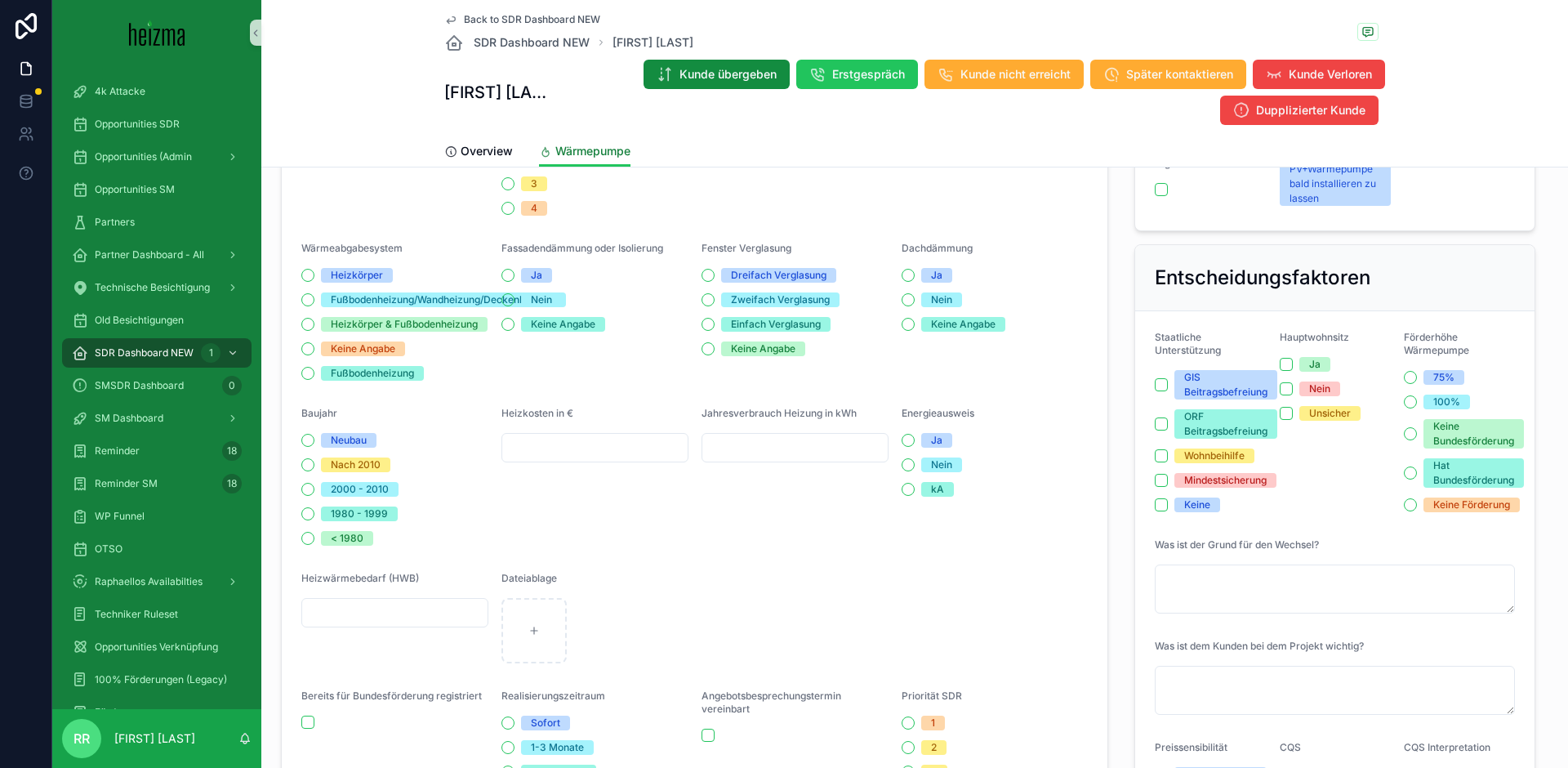 scroll, scrollTop: 232, scrollLeft: 0, axis: vertical 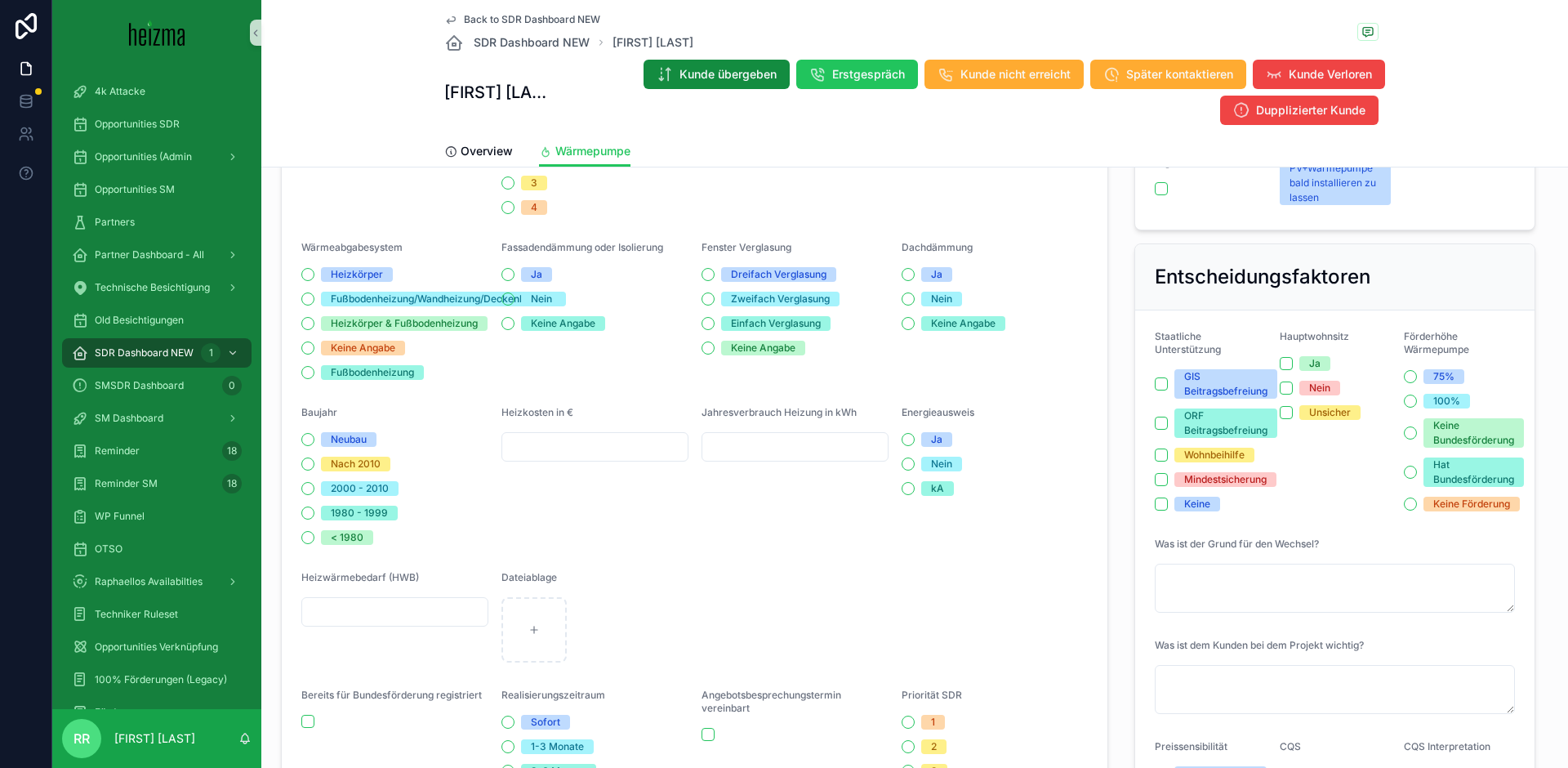 click on "Heizwärmebedarf (HWB)" at bounding box center [360, 577] 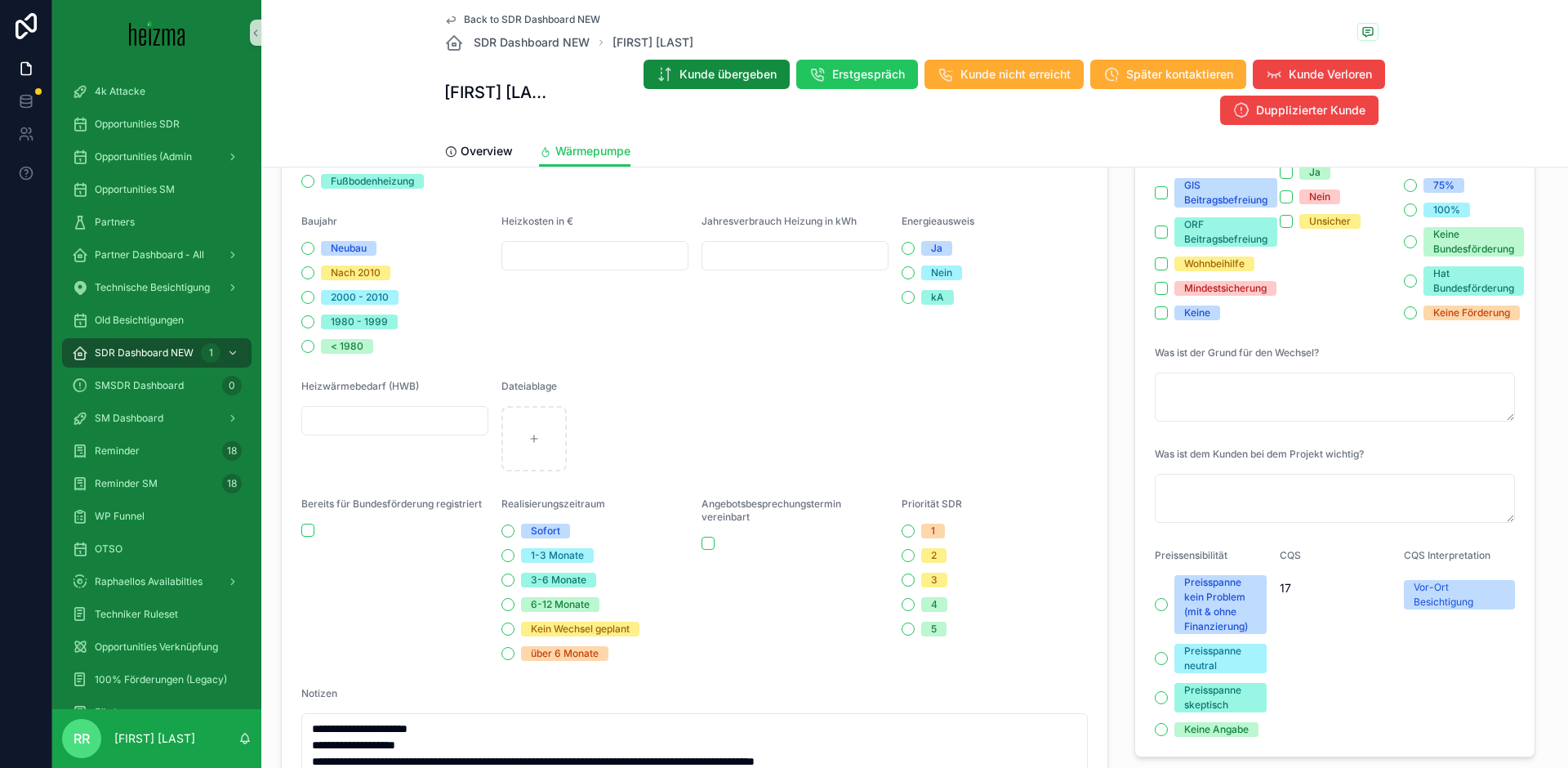 scroll, scrollTop: 427, scrollLeft: 0, axis: vertical 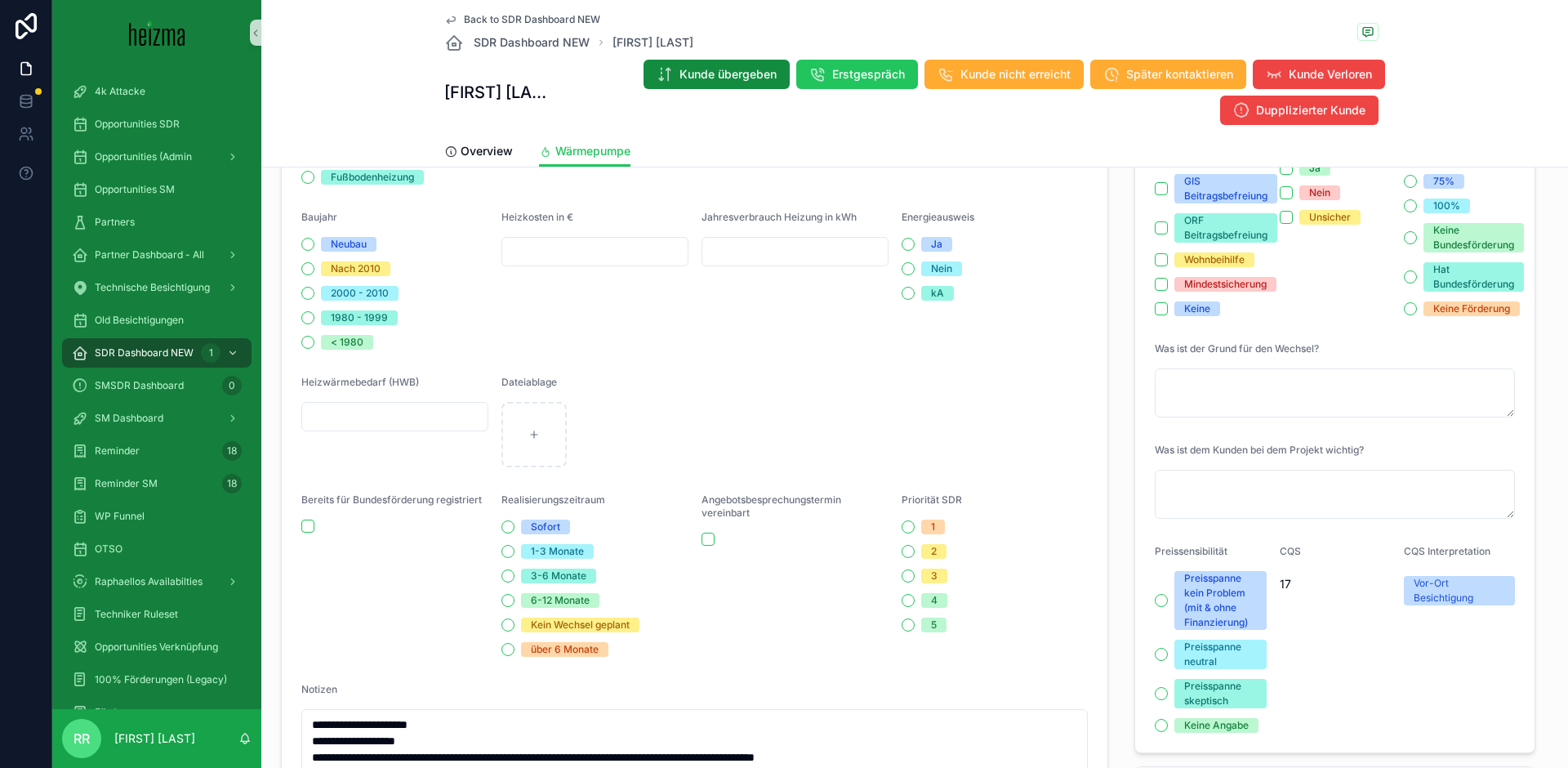 click on "Heizwärmebedarf (HWB)" at bounding box center [360, 382] 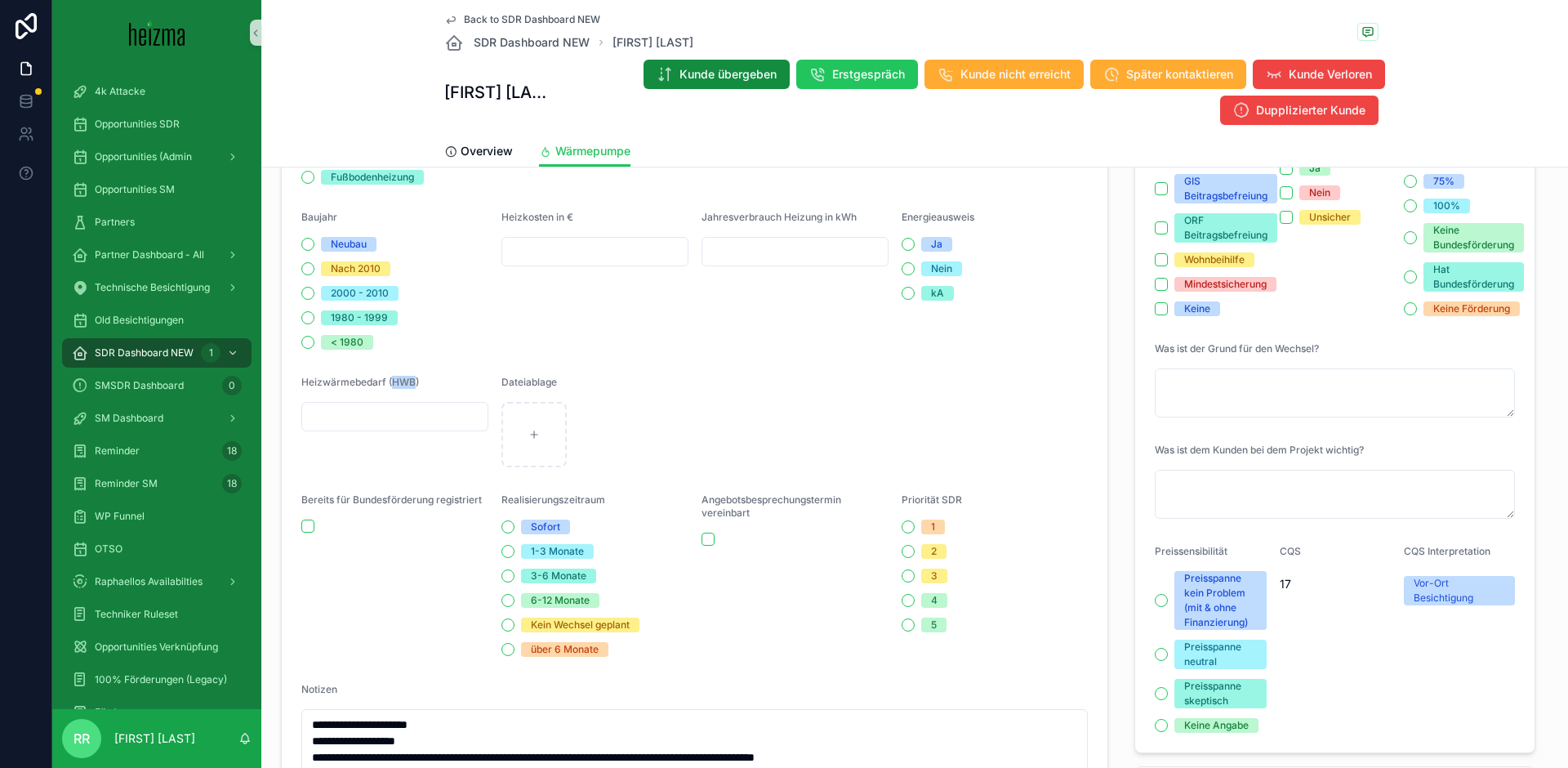 click on "Heizwärmebedarf (HWB)" at bounding box center [360, 382] 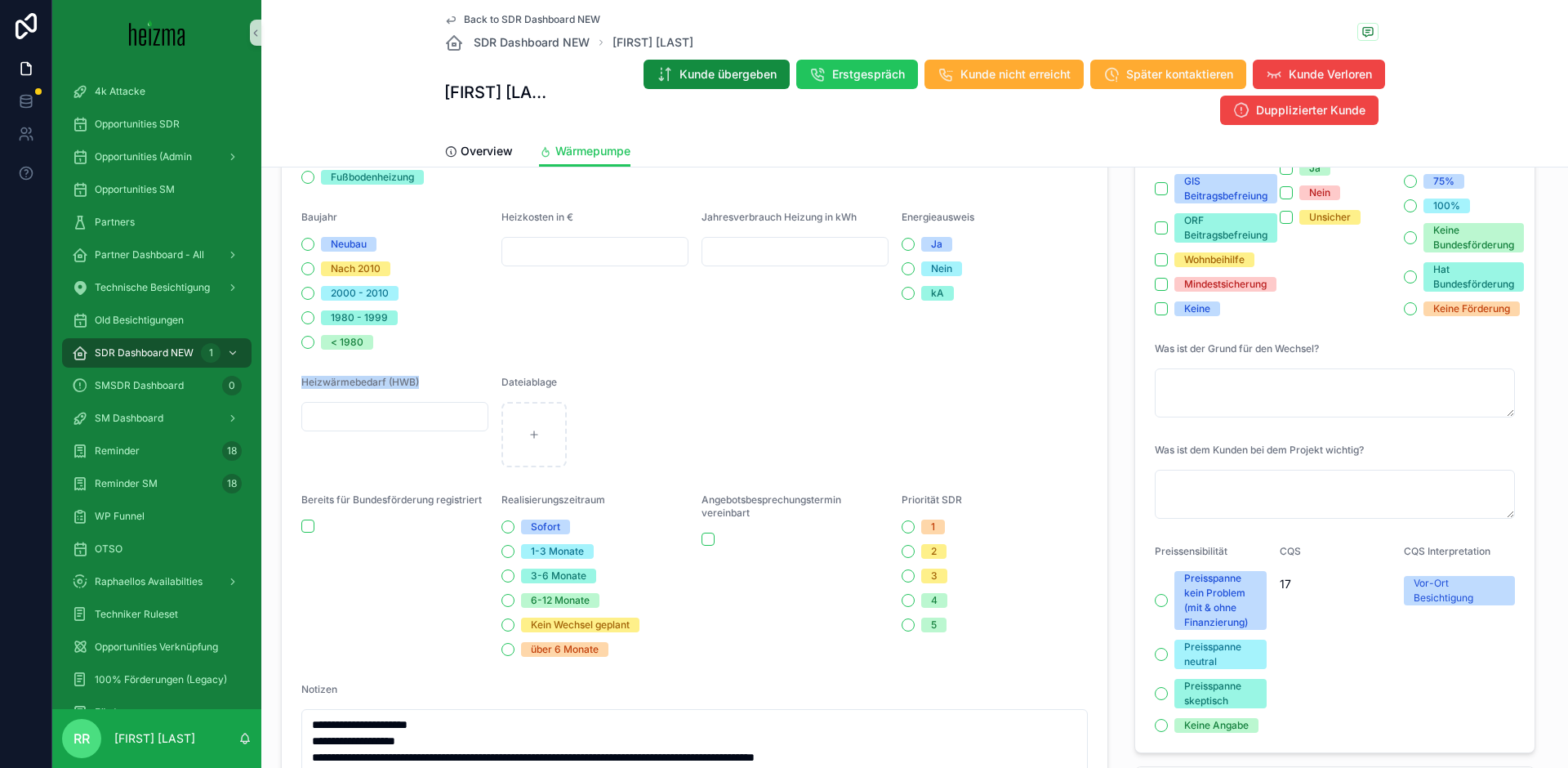 click on "Heizwärmebedarf (HWB)" at bounding box center [360, 382] 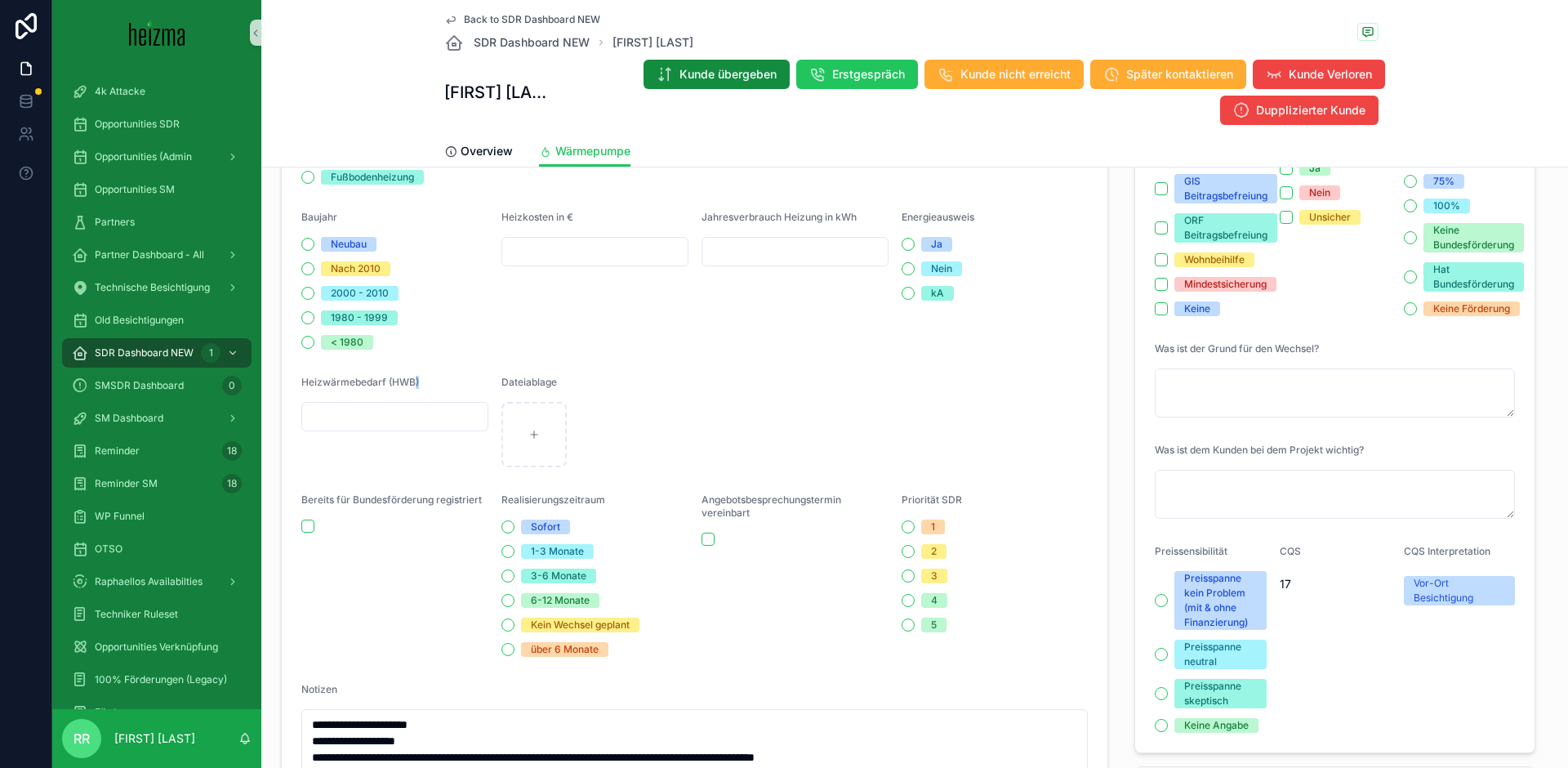 click on "Heizwärmebedarf (HWB)" at bounding box center [360, 382] 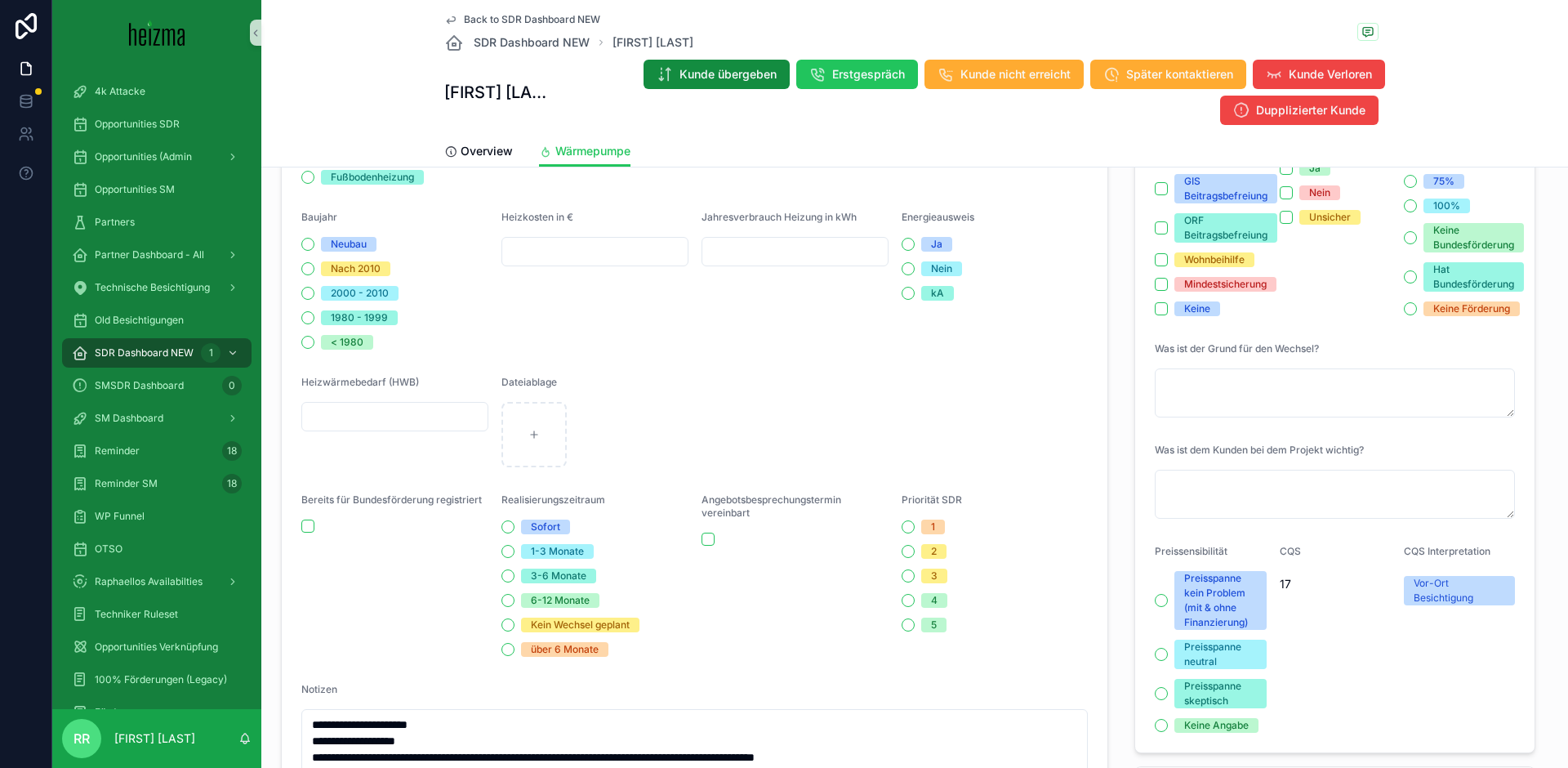 click on "Jahresverbrauch Heizung in kWh" at bounding box center (779, 217) 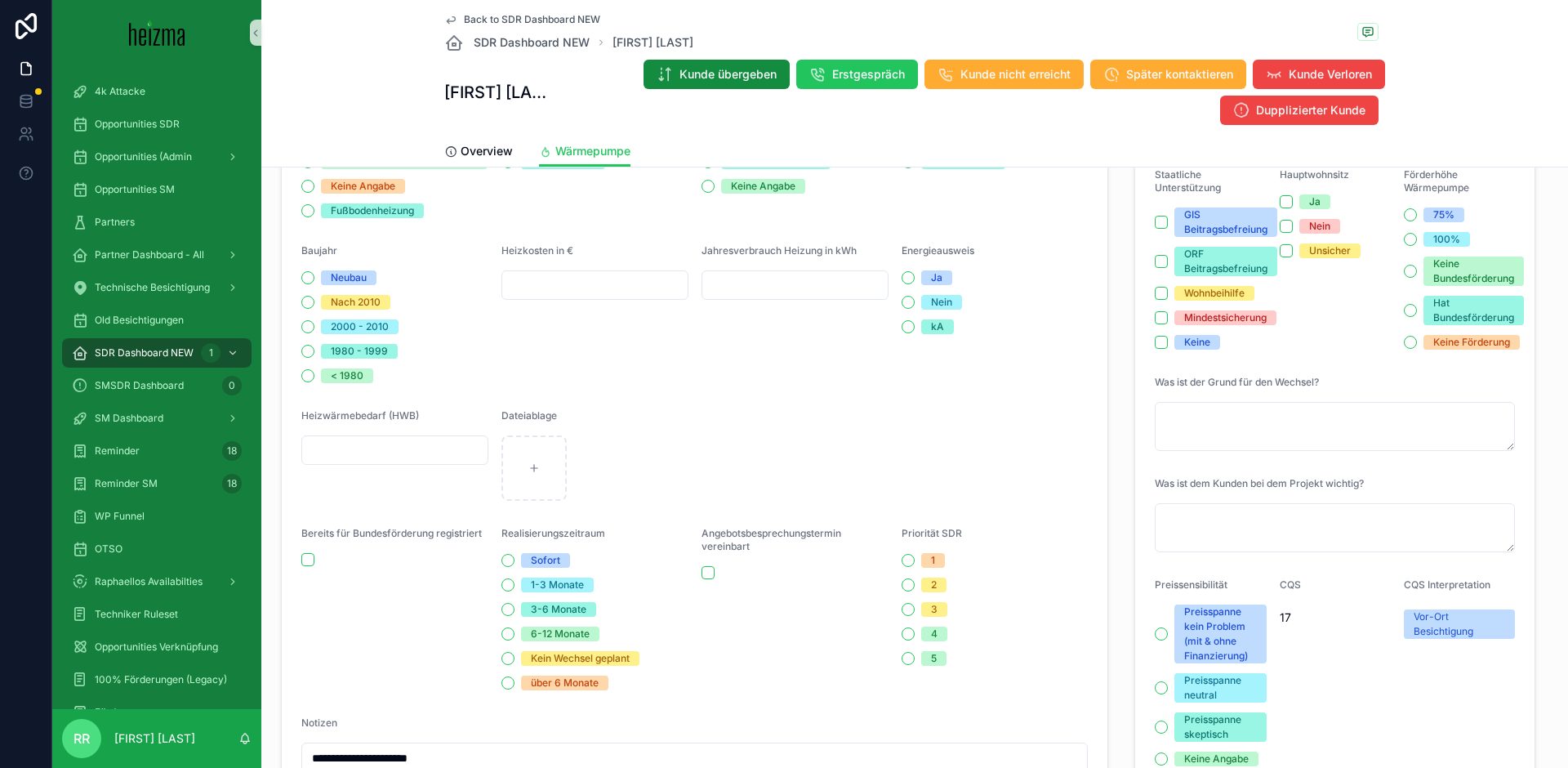 scroll, scrollTop: 378, scrollLeft: 0, axis: vertical 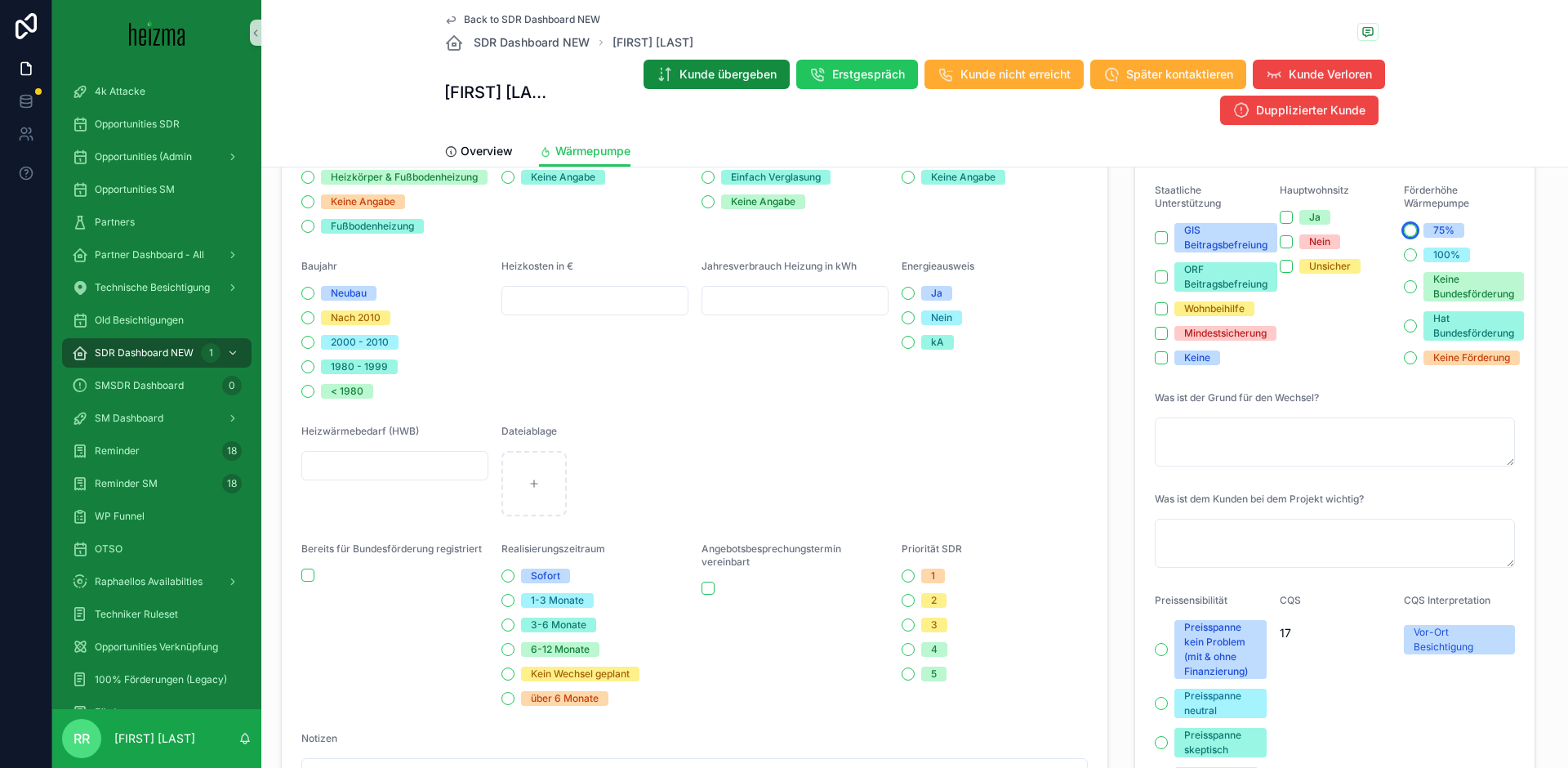 click on "75%" at bounding box center [1410, 230] 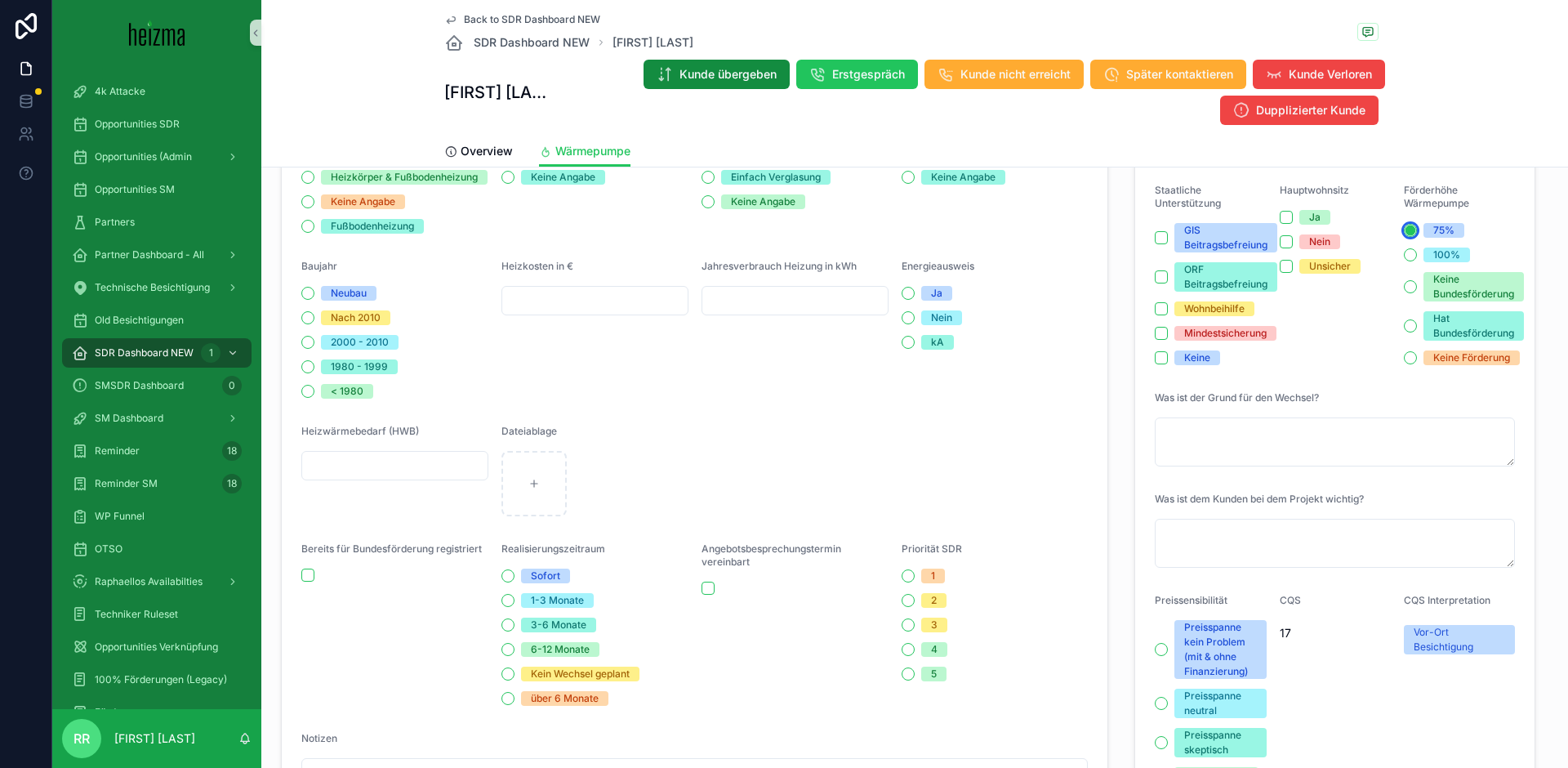 click 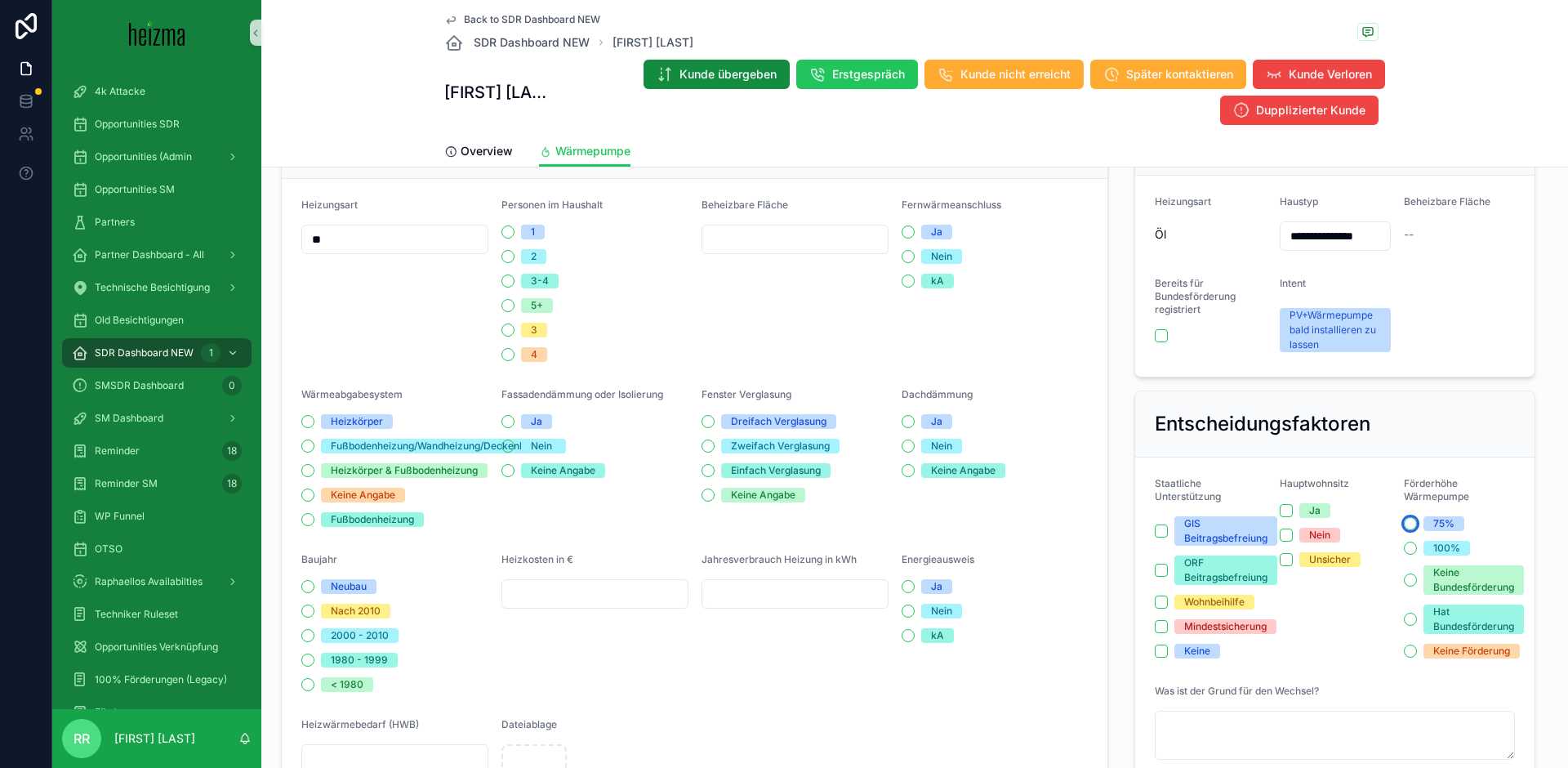 scroll, scrollTop: 0, scrollLeft: 0, axis: both 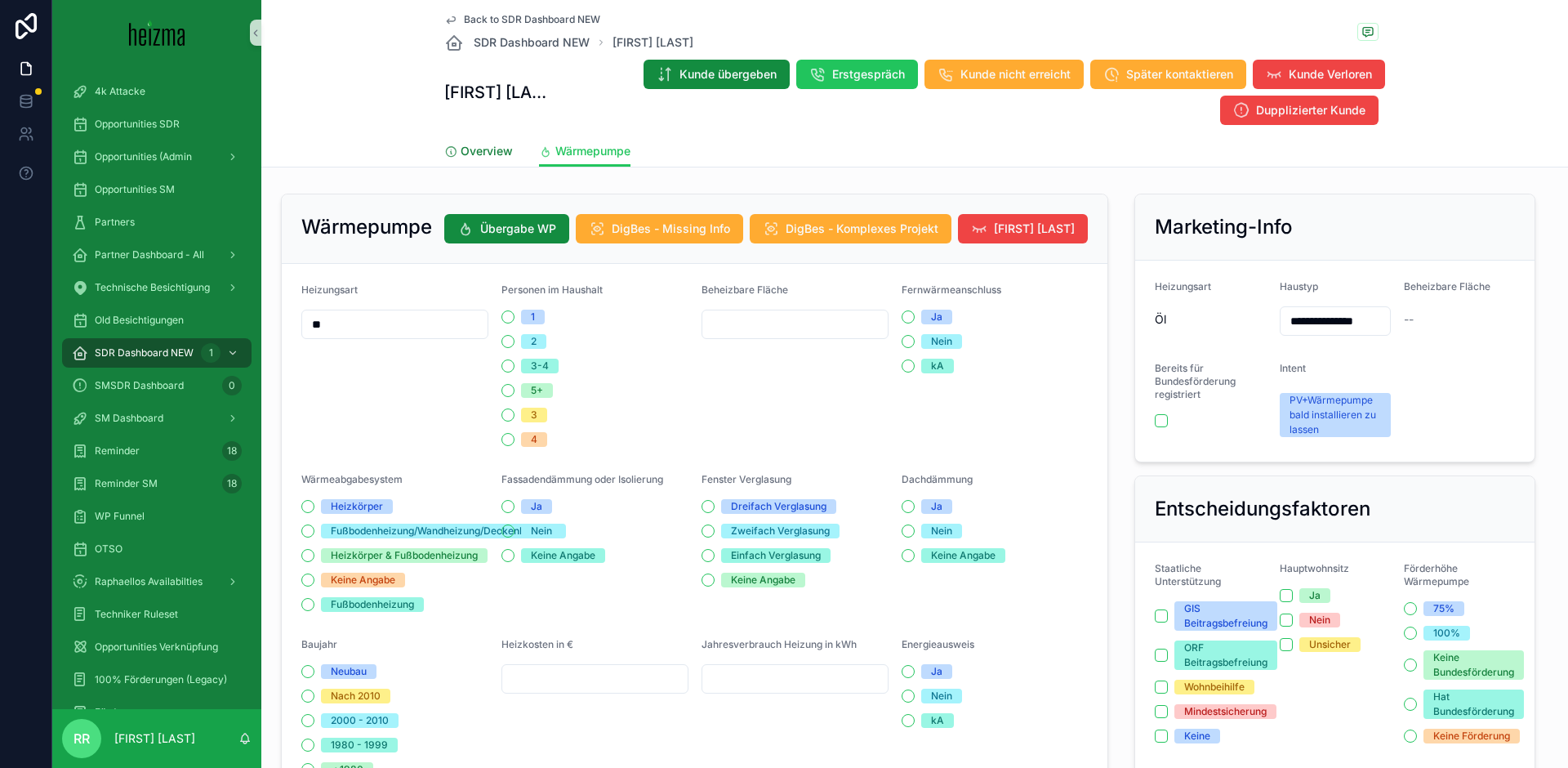 click on "Overview" at bounding box center [487, 151] 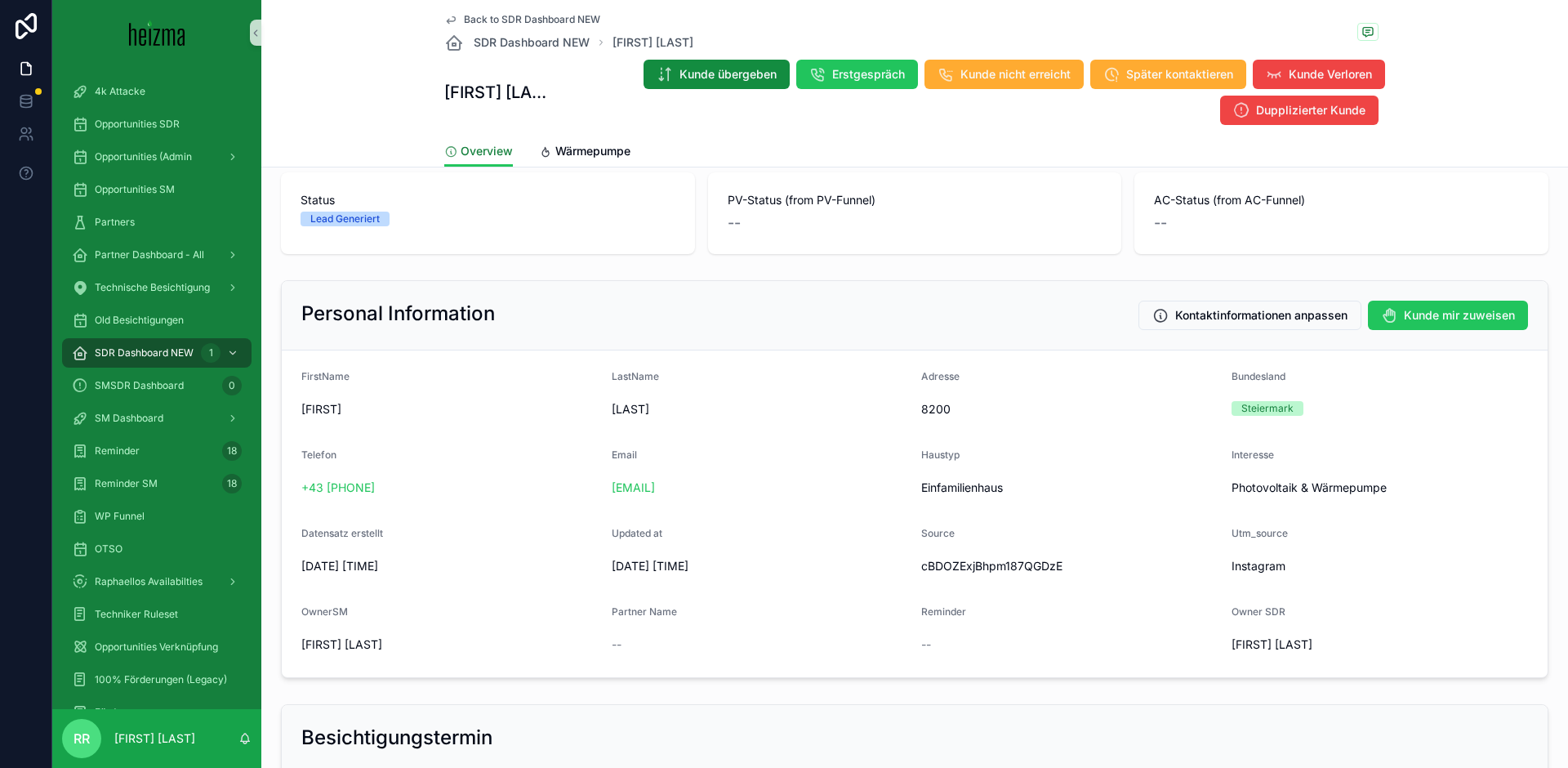 scroll, scrollTop: 127, scrollLeft: 0, axis: vertical 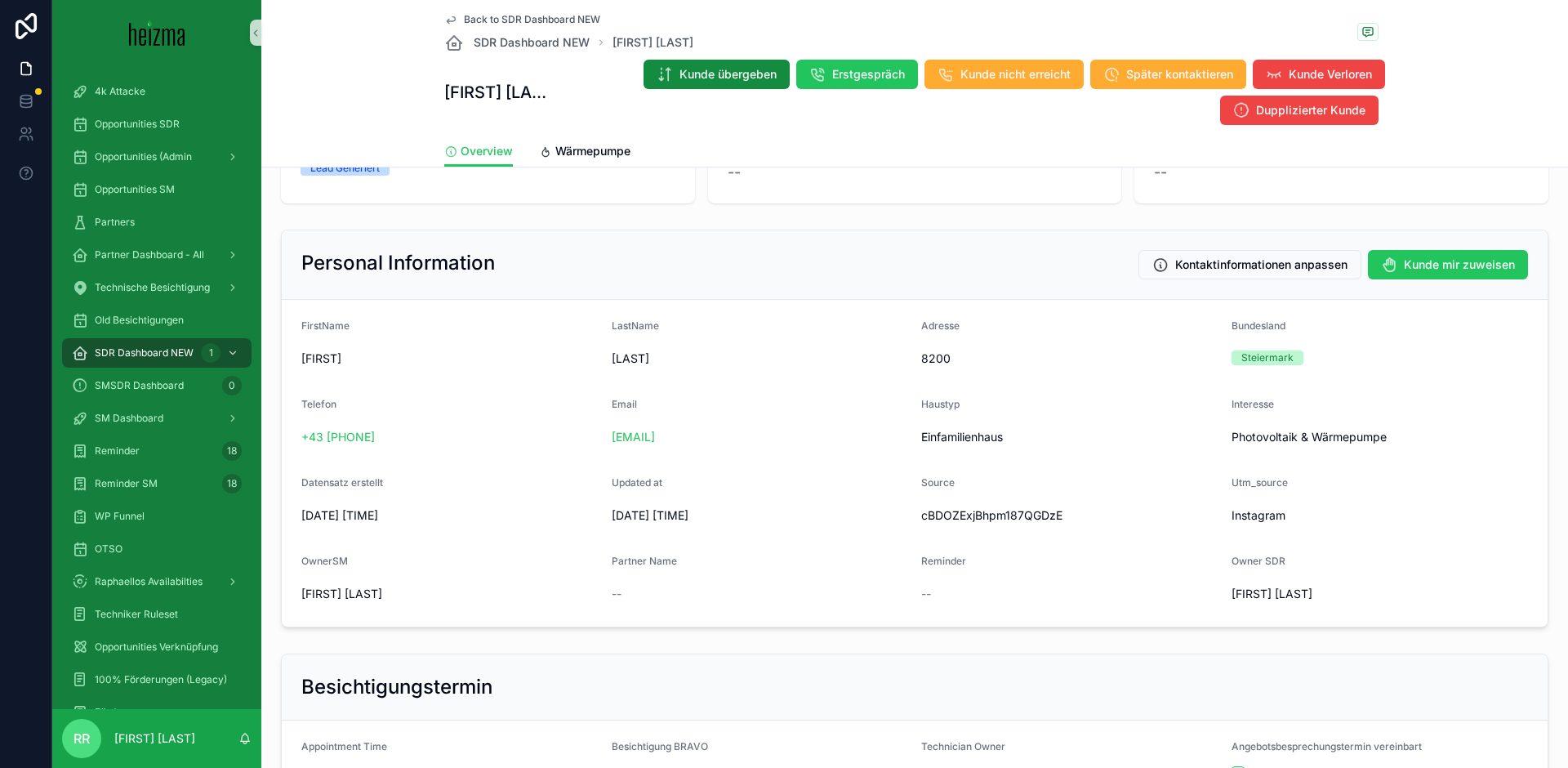 click on "[FIRST] [LAST]" at bounding box center [341, 594] 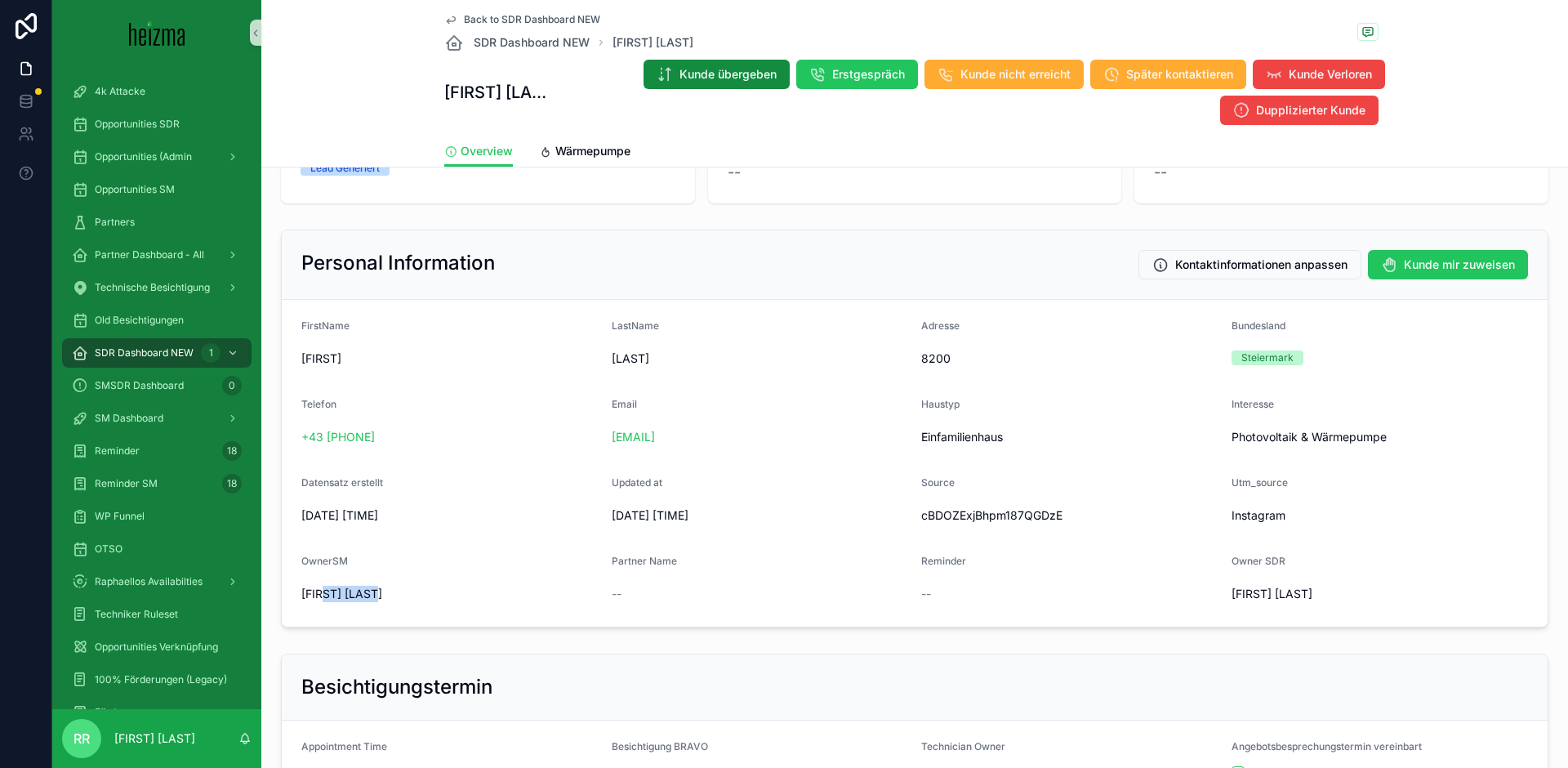 click on "[FIRST] [LAST]" at bounding box center (341, 594) 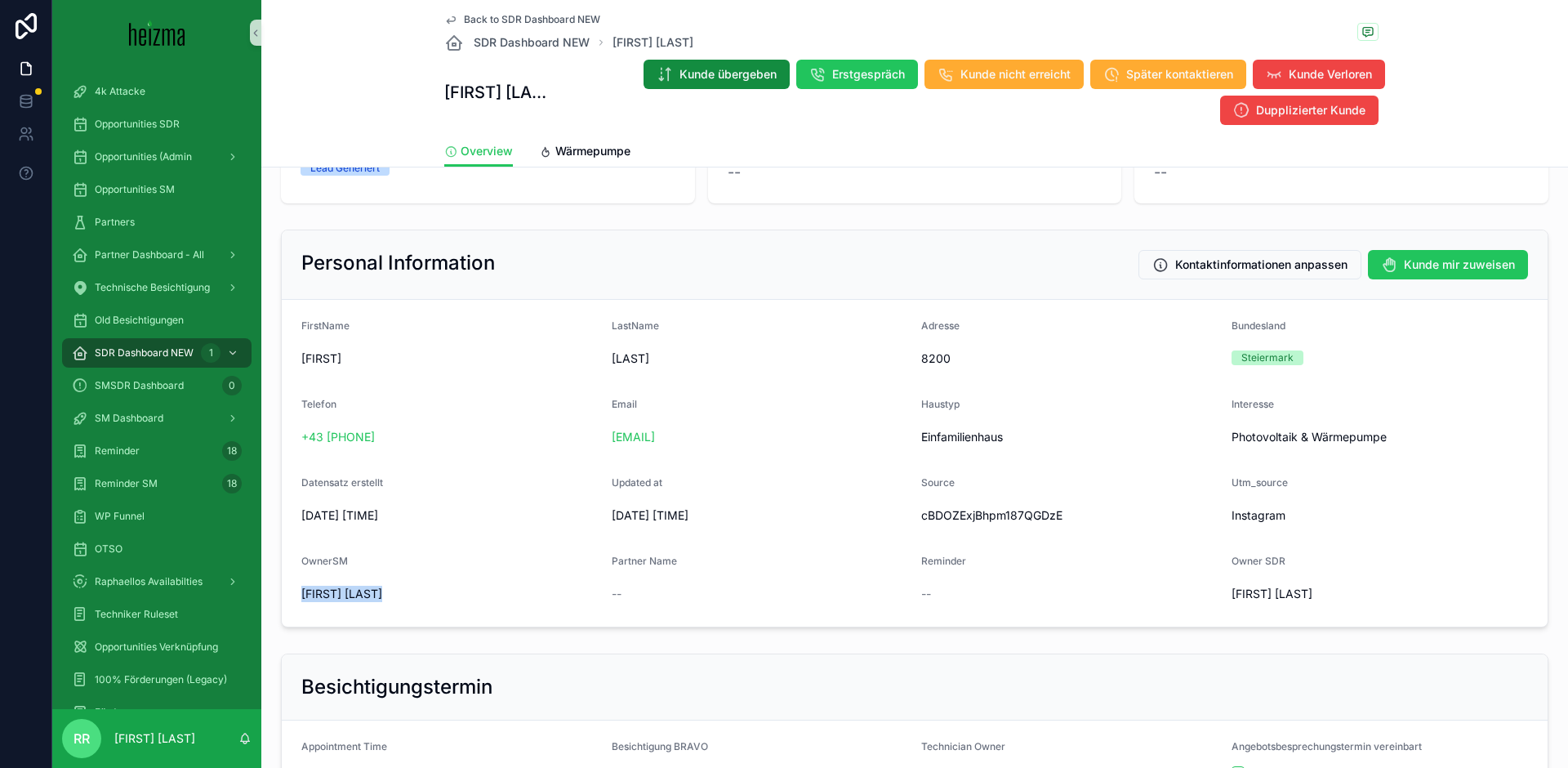 click on "[FIRST] [LAST]" at bounding box center (341, 594) 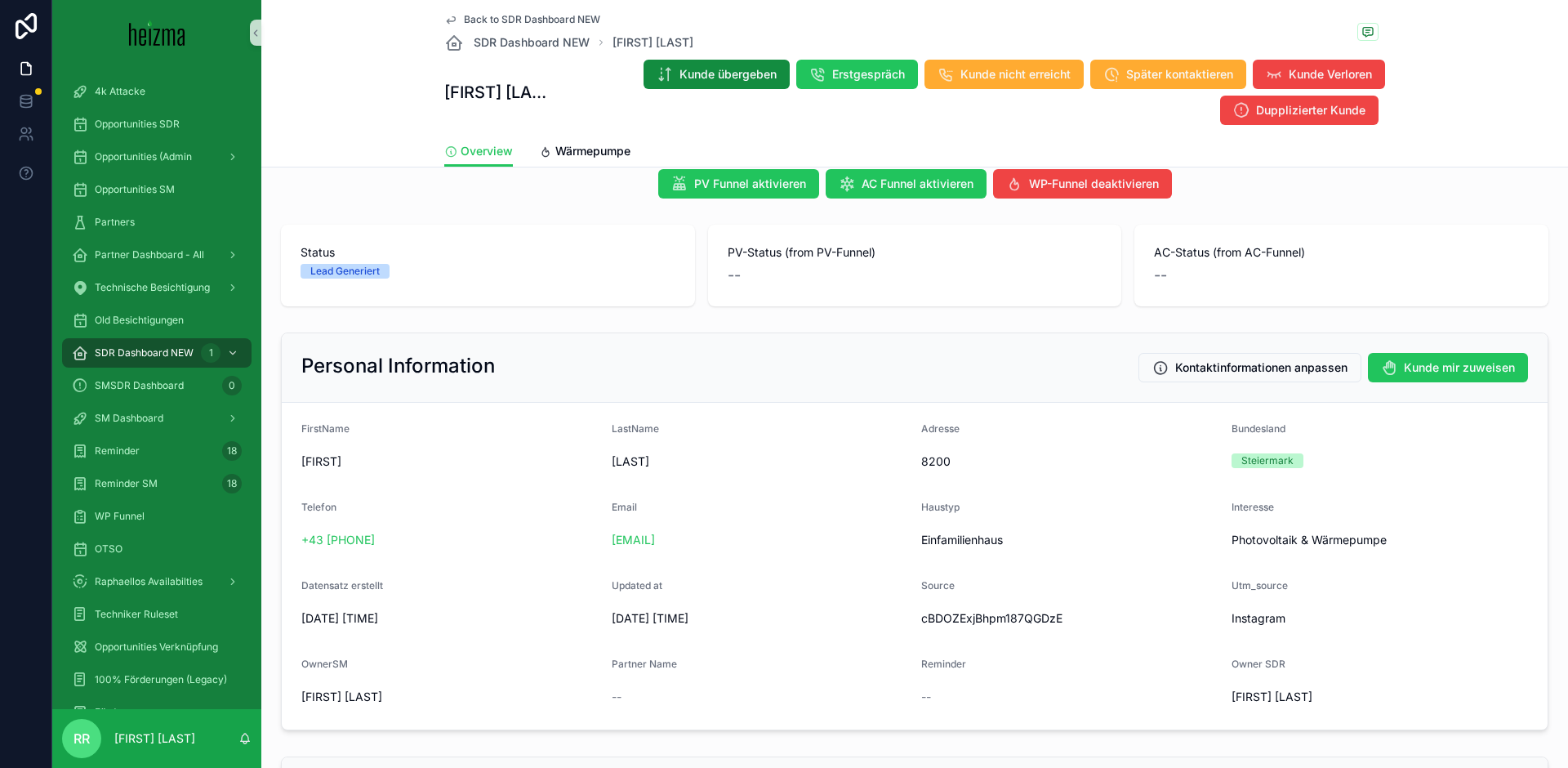 scroll, scrollTop: 19, scrollLeft: 0, axis: vertical 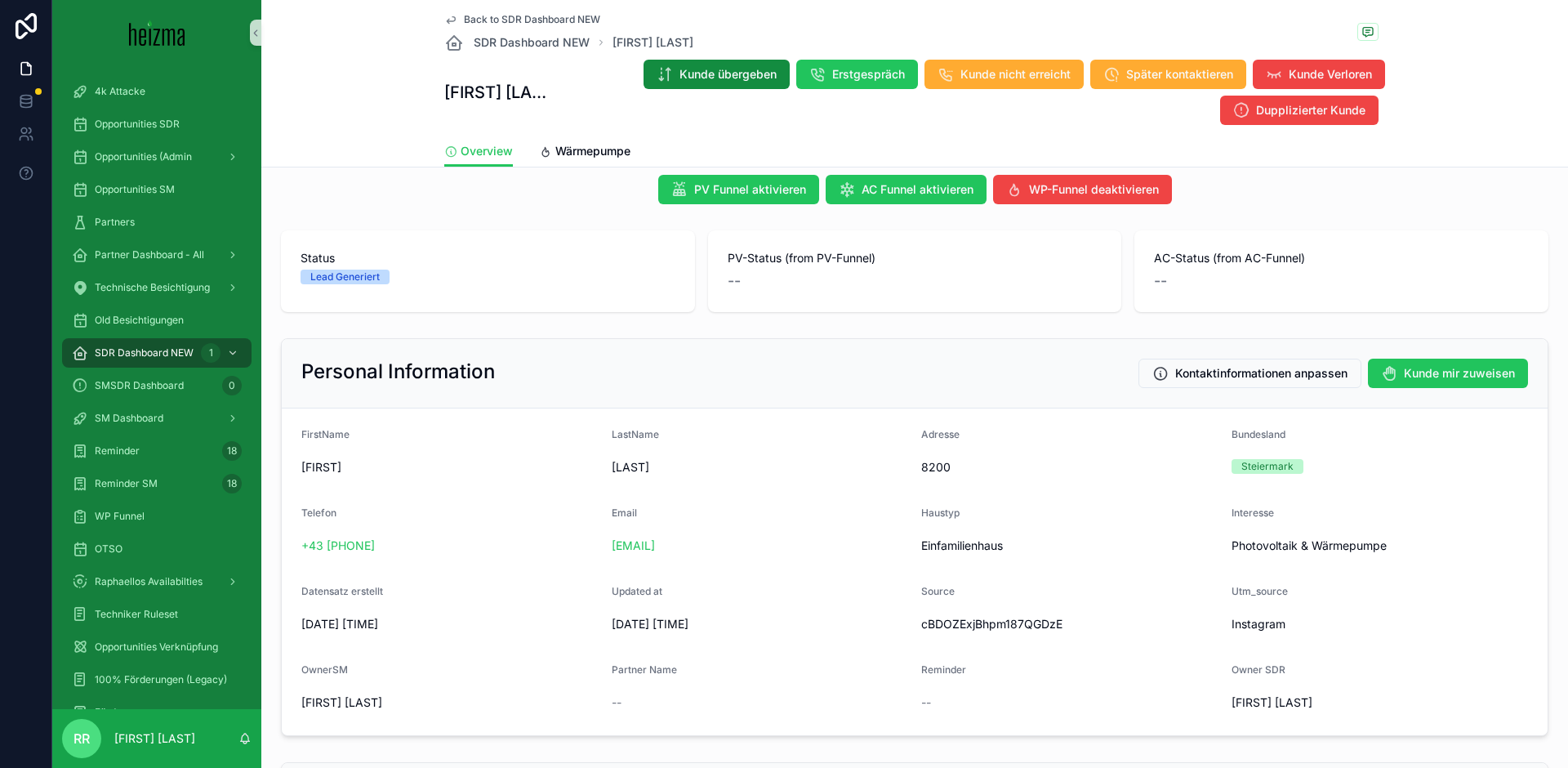 click on "Instagram" at bounding box center (1380, 624) 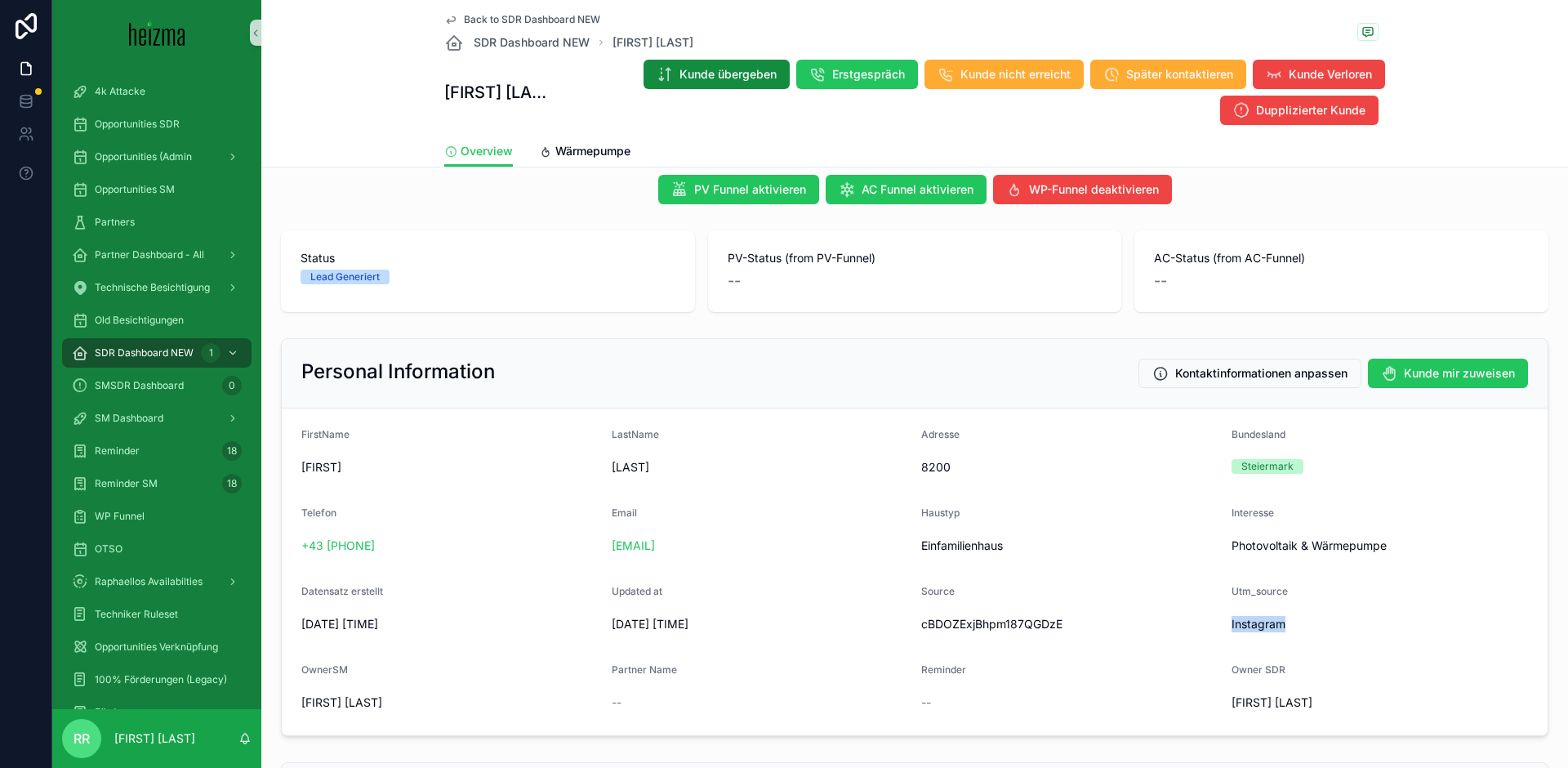 click on "Instagram" at bounding box center (1380, 624) 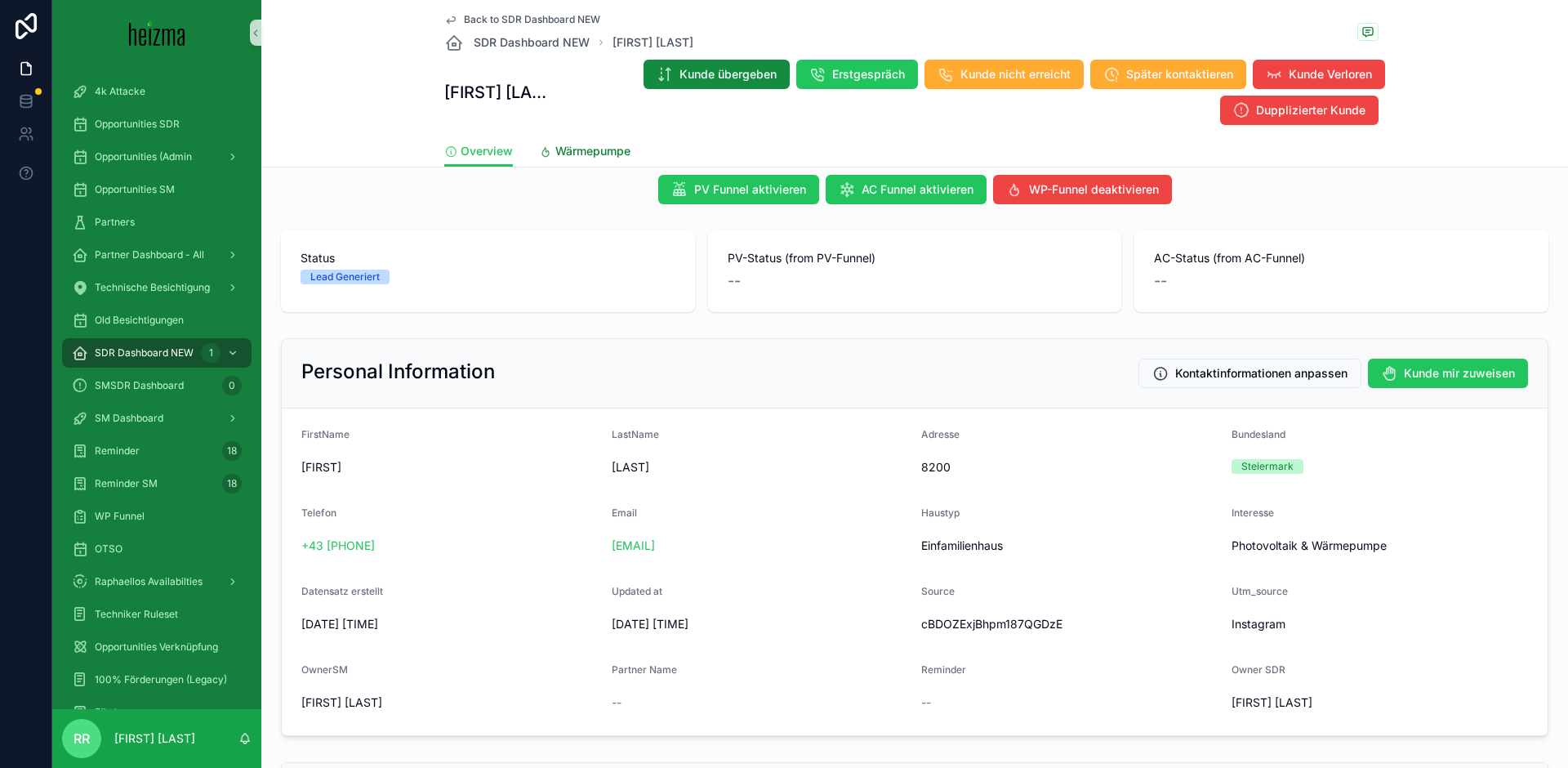 click on "Wärmepumpe" at bounding box center [593, 151] 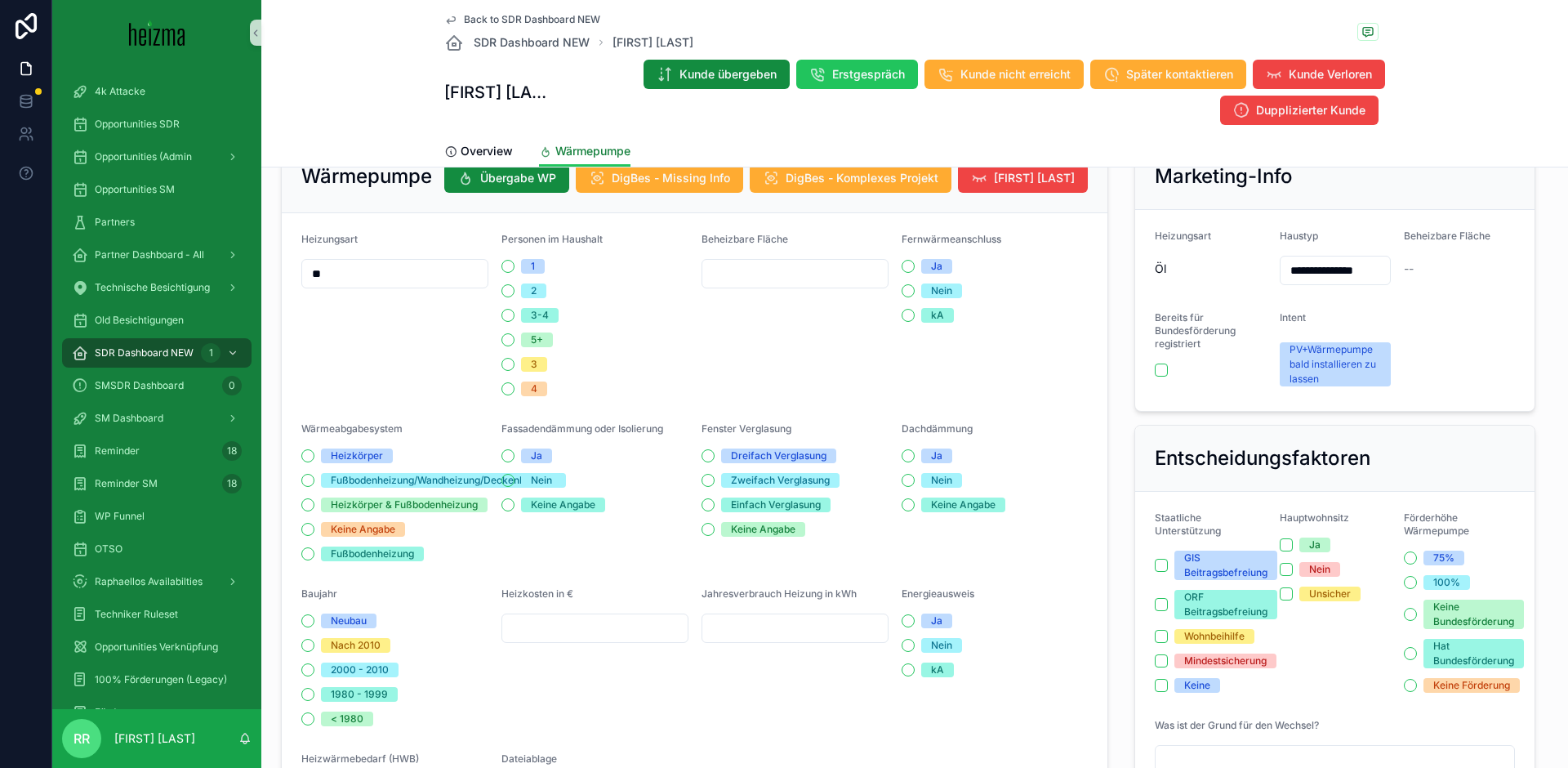 scroll, scrollTop: 0, scrollLeft: 0, axis: both 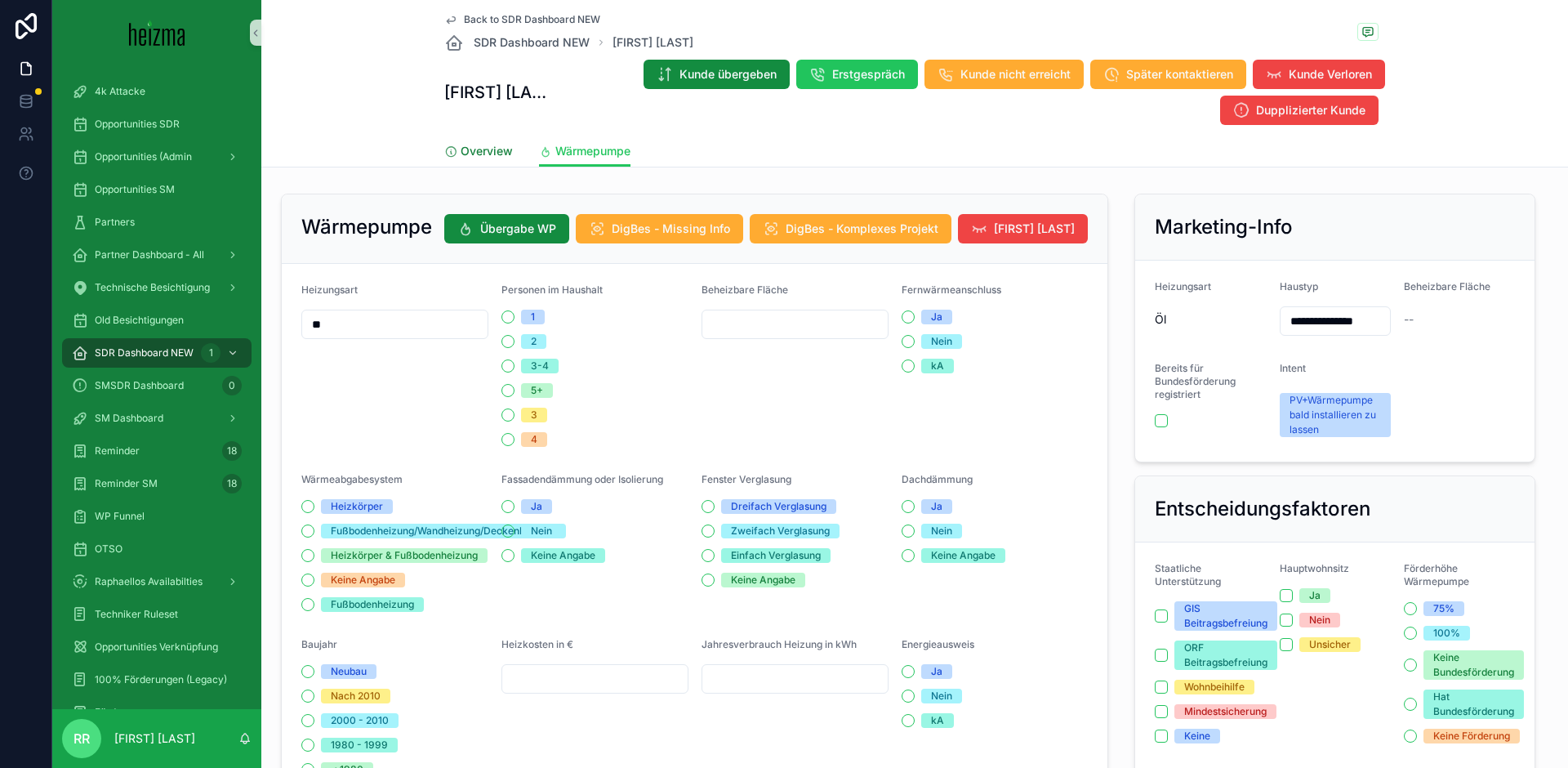 click on "Overview" at bounding box center [487, 151] 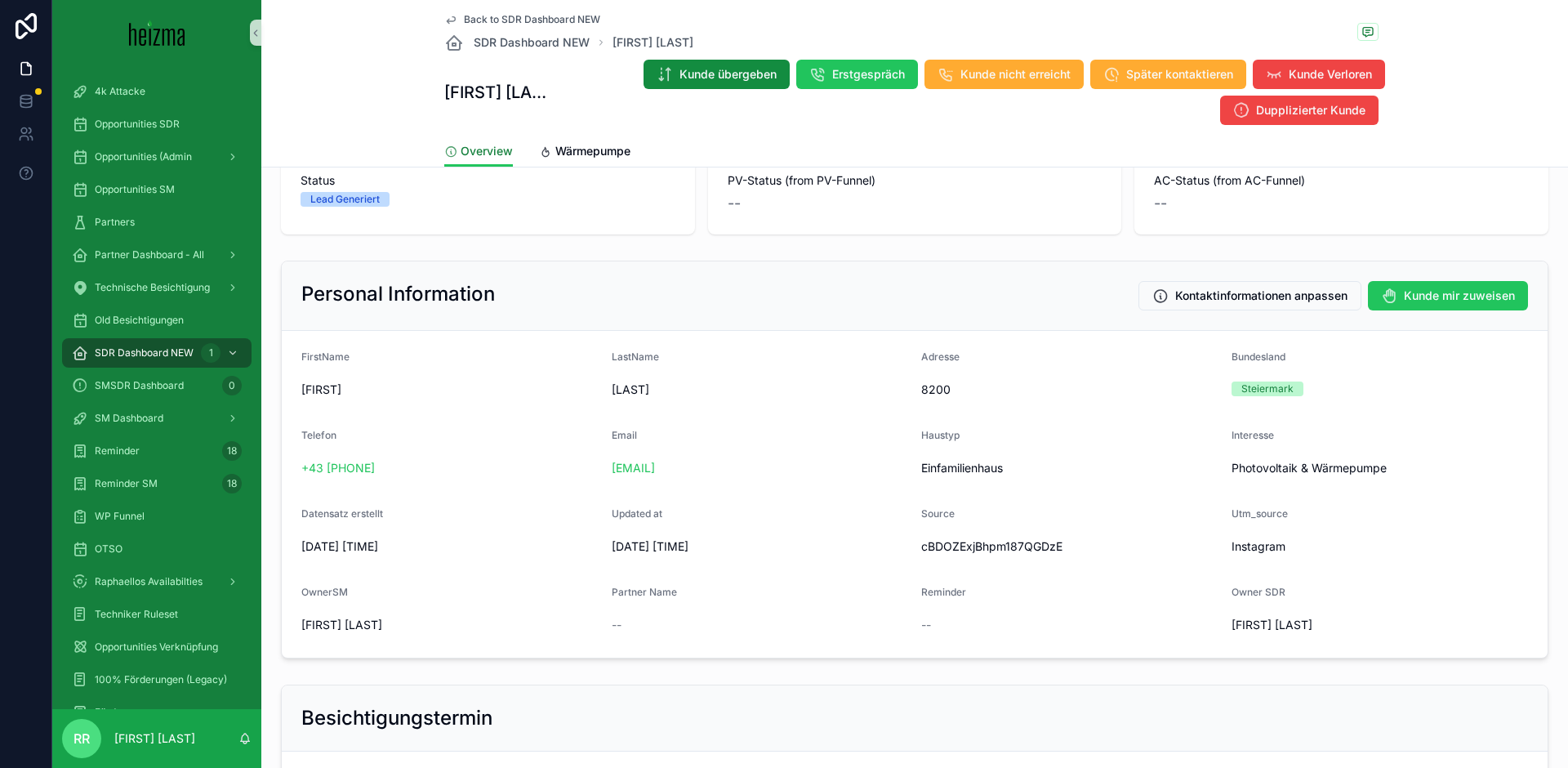 scroll, scrollTop: 109, scrollLeft: 0, axis: vertical 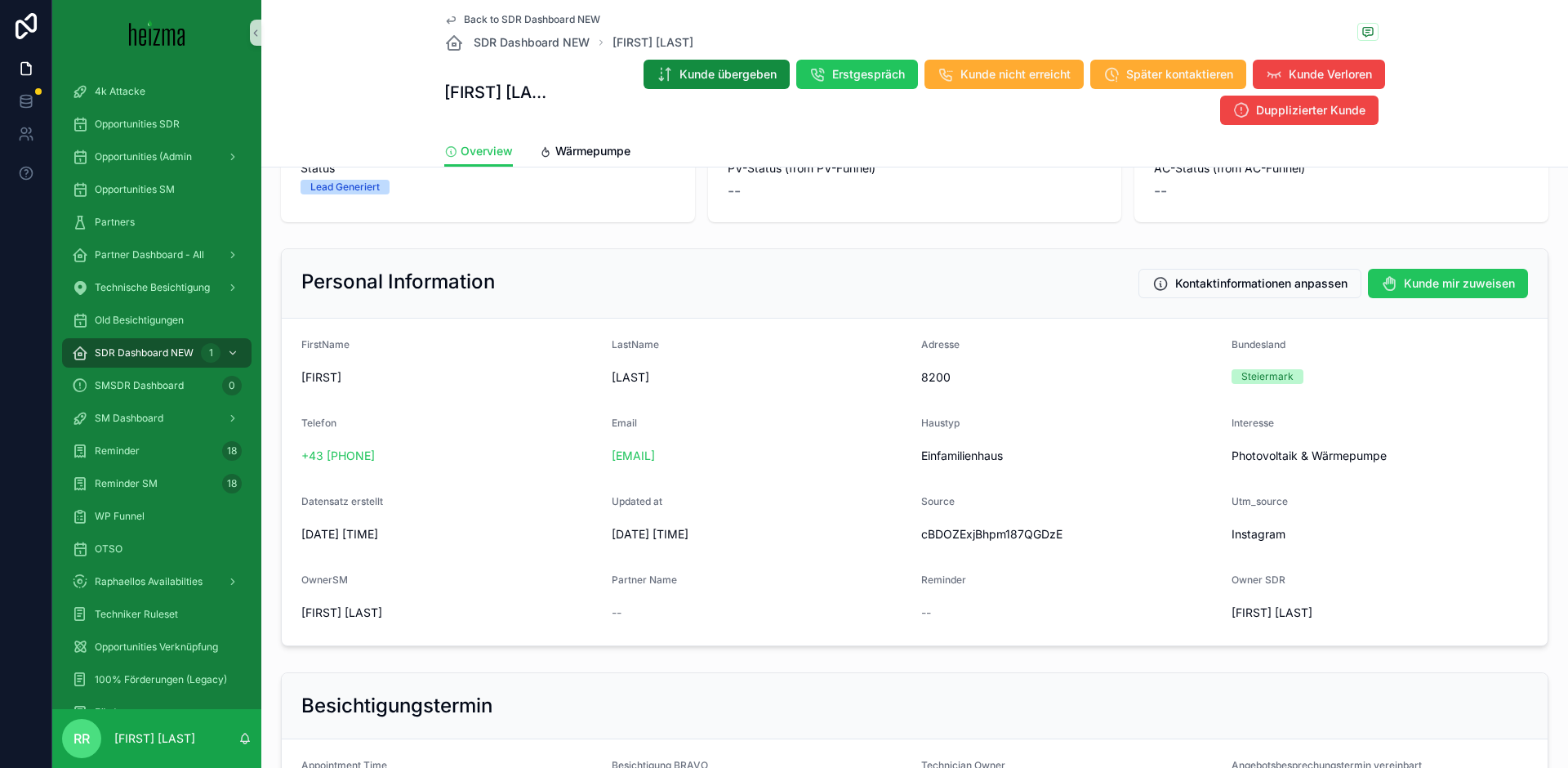 click on "OwnerSM" at bounding box center (324, 579) 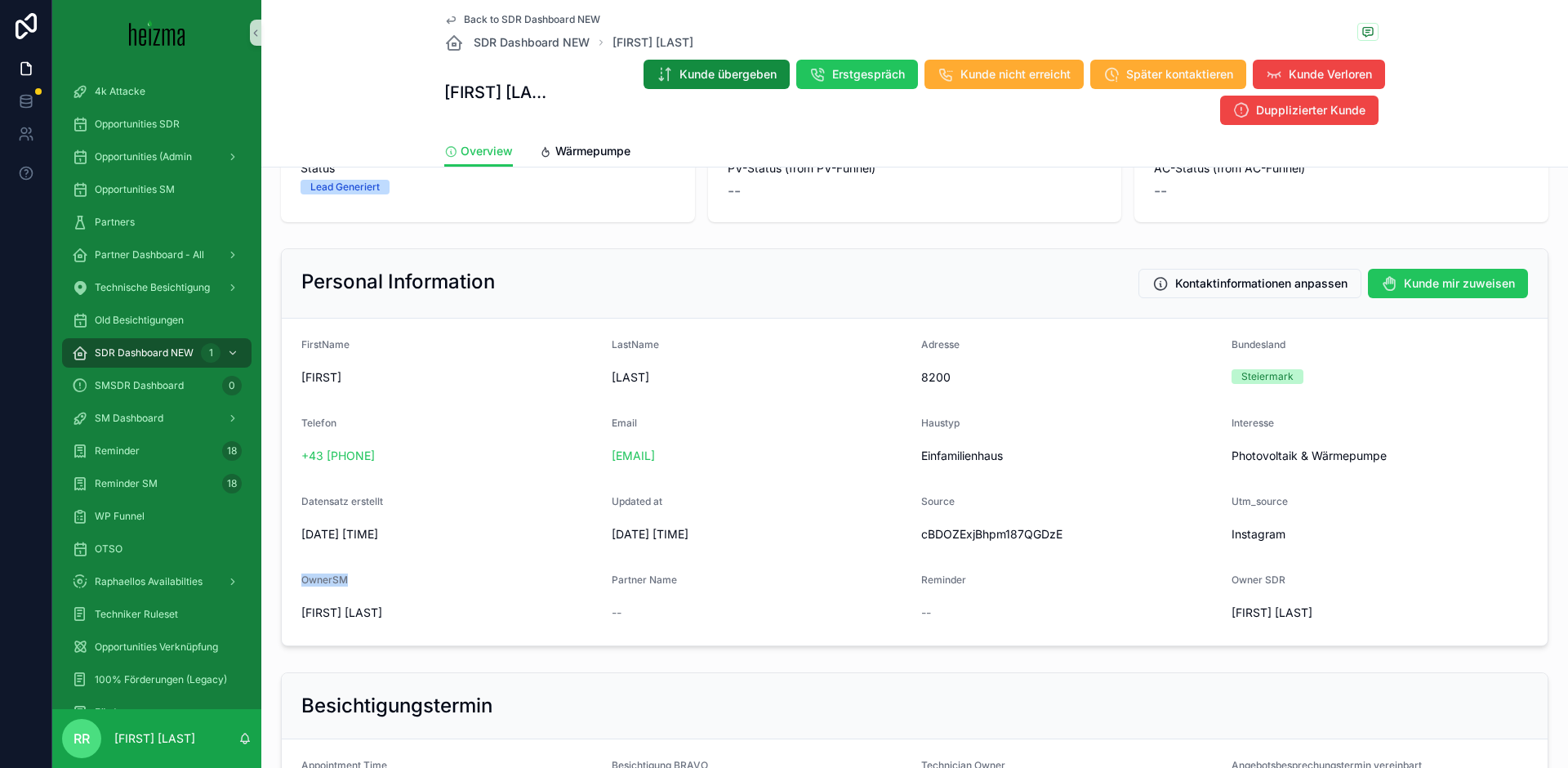 click on "OwnerSM" at bounding box center [324, 579] 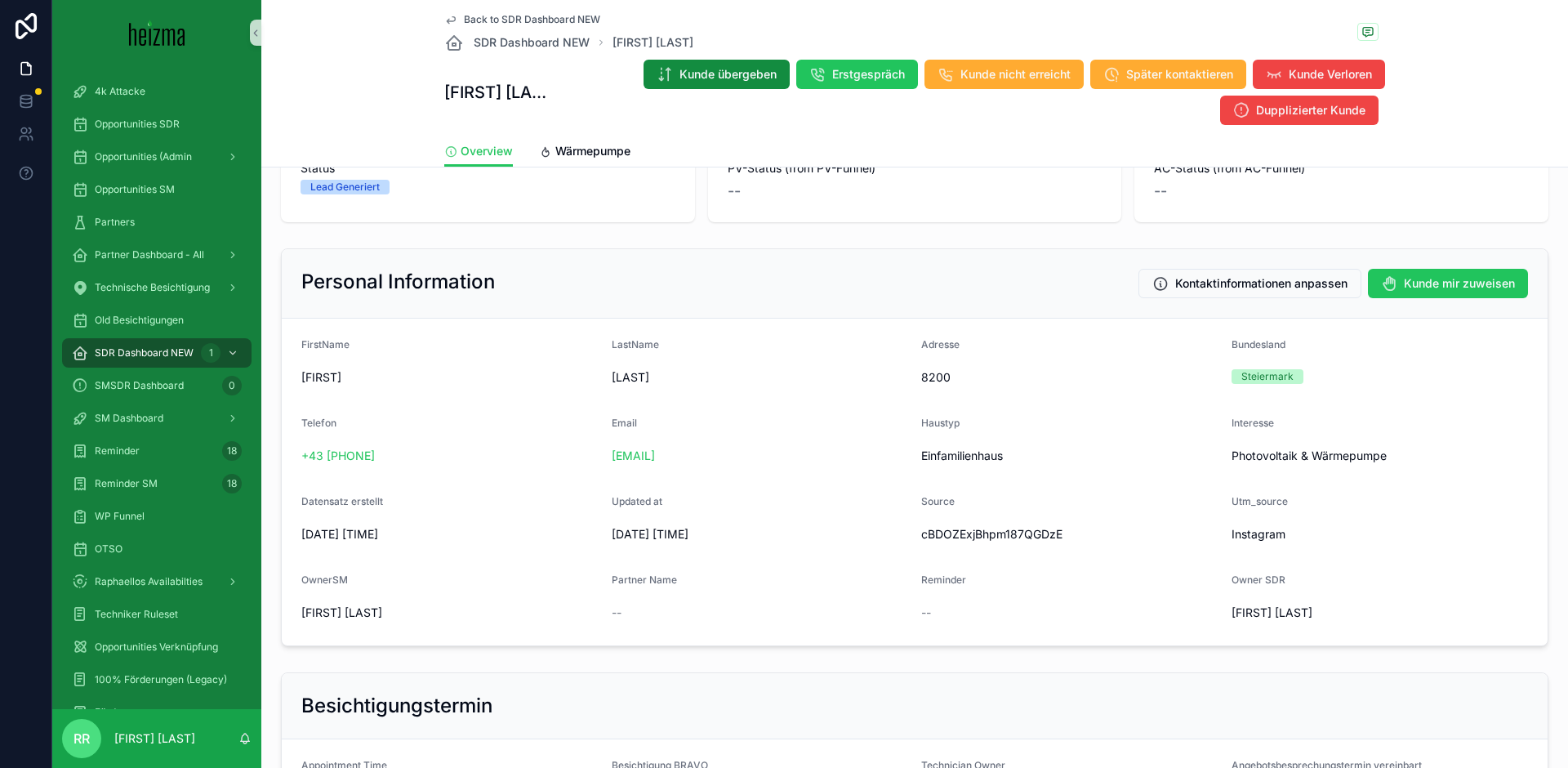 click on "[FIRST] [LAST]" at bounding box center [341, 613] 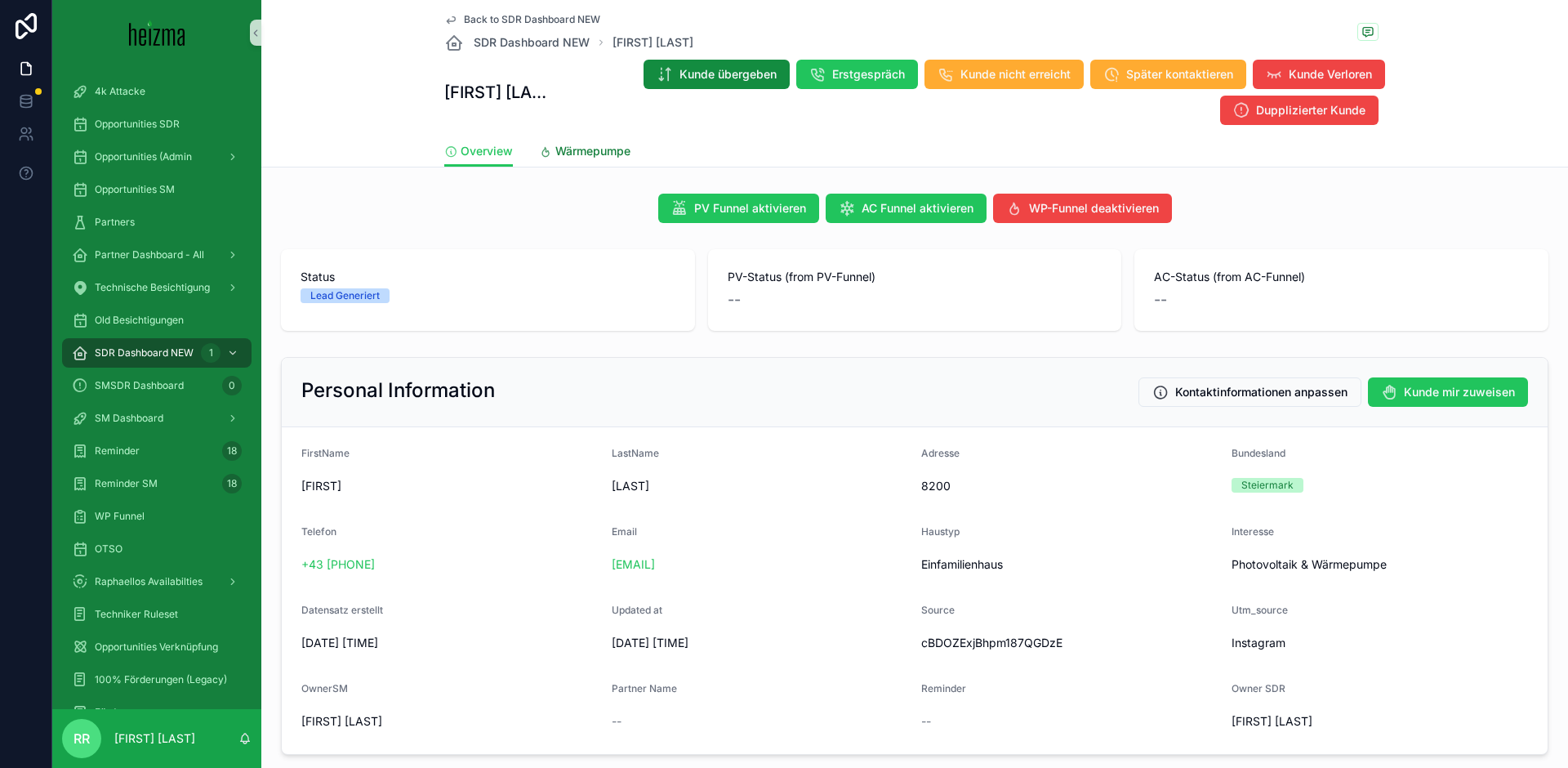 click on "Wärmepumpe" at bounding box center [593, 151] 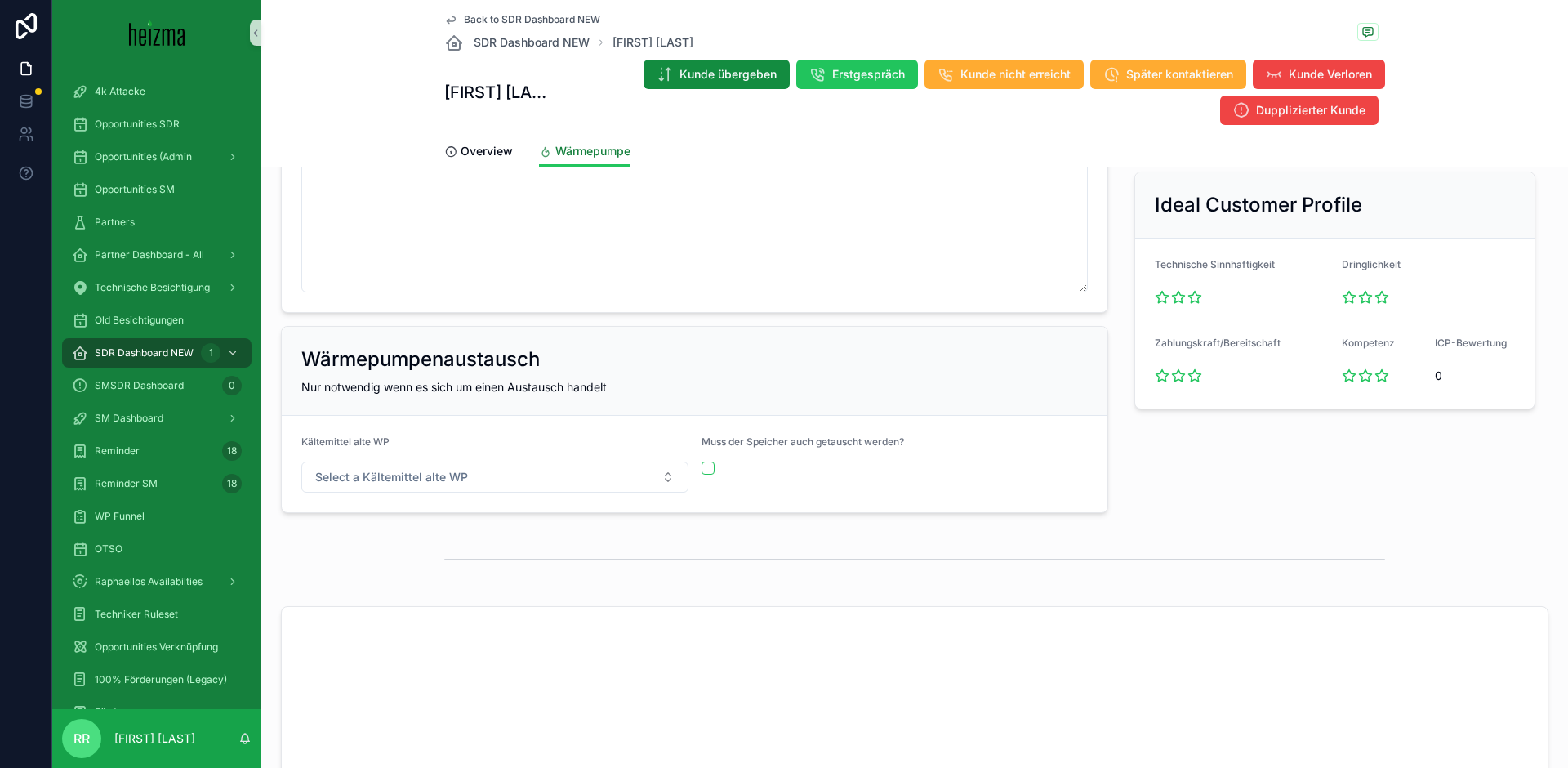 scroll, scrollTop: 1027, scrollLeft: 0, axis: vertical 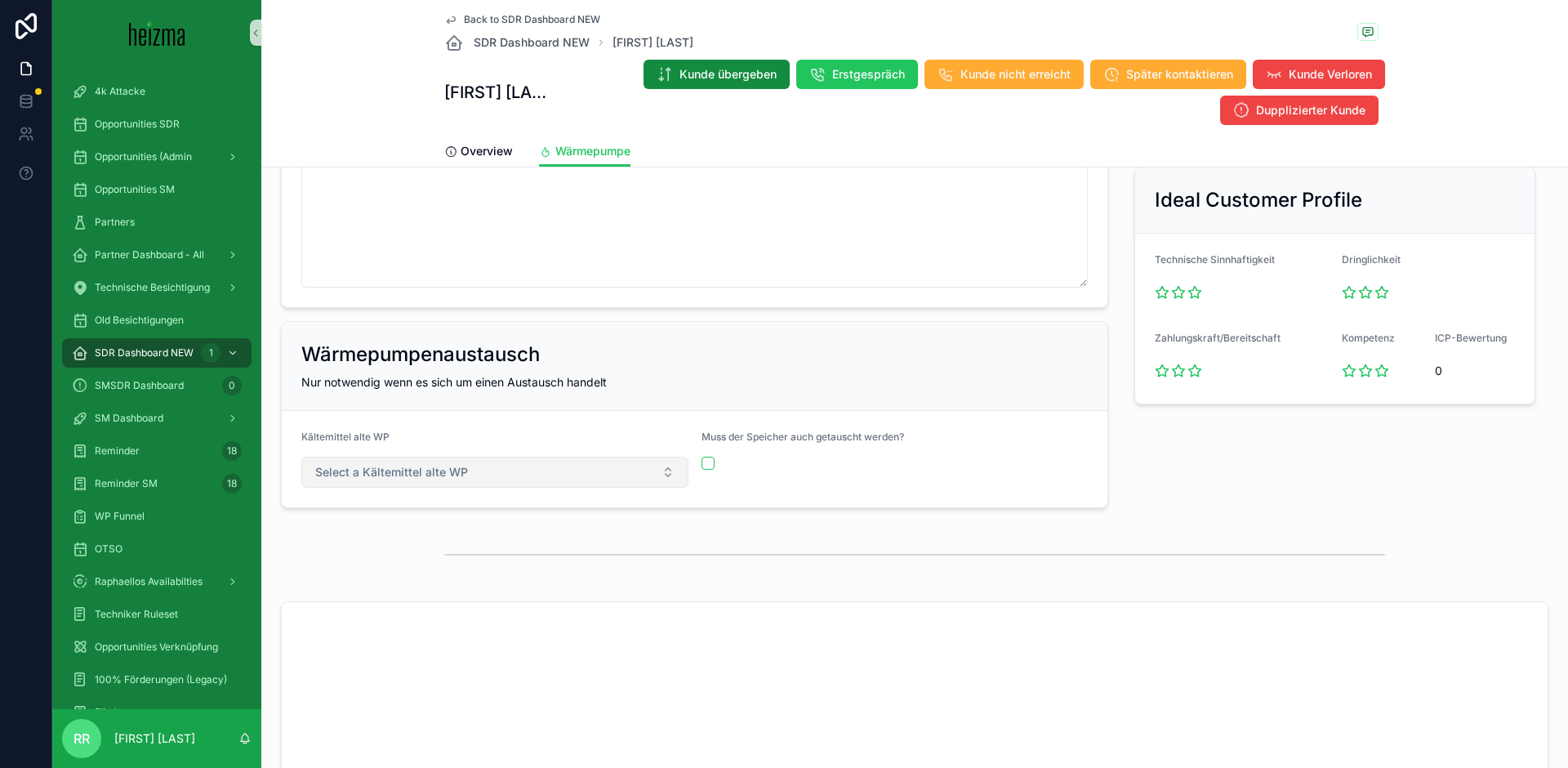 click on "Select a Kältemittel alte WP" at bounding box center (495, 472) 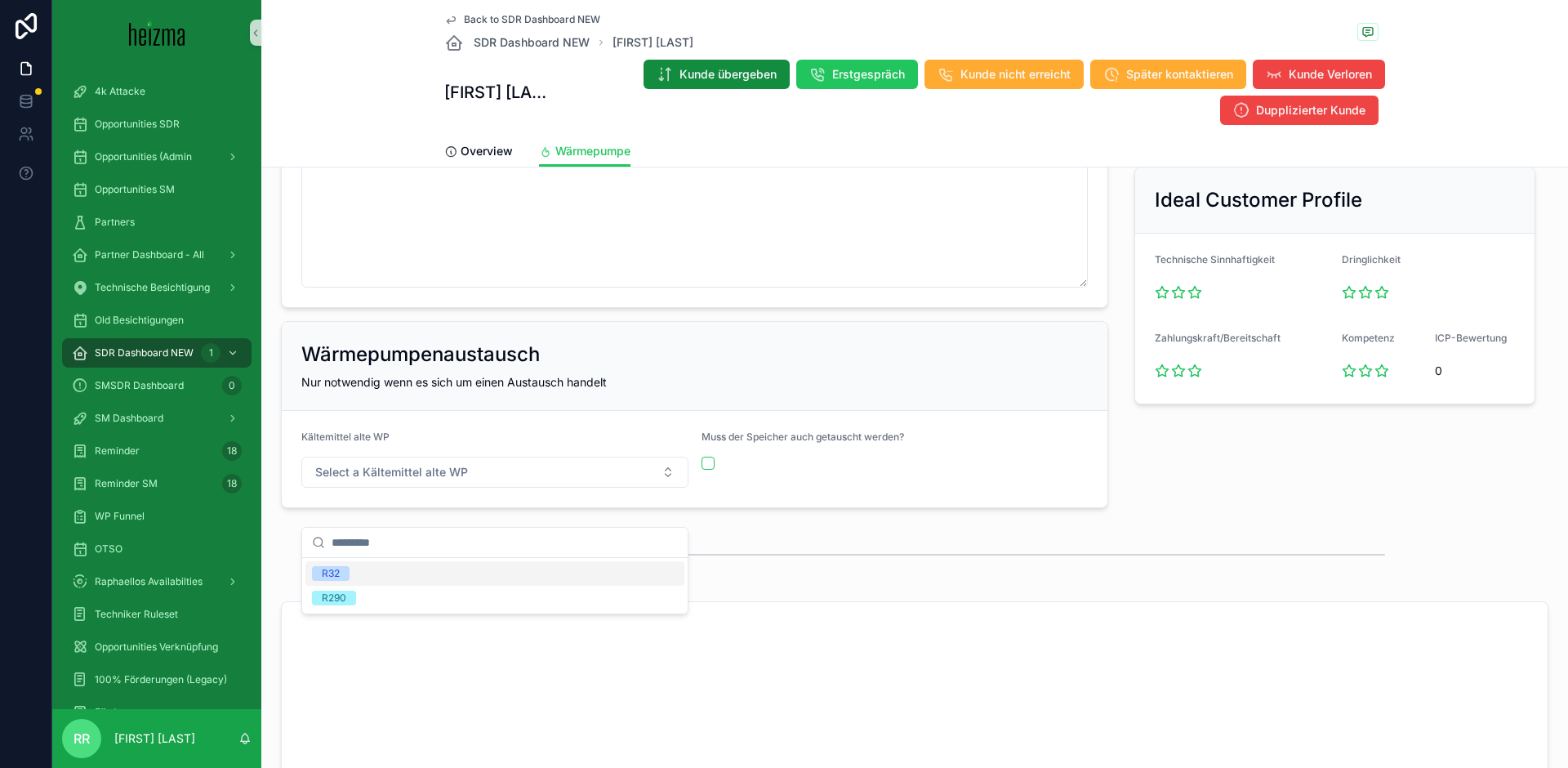 click on "Kältemittel alte WP Select a Kältemittel alte WP Muss der Speicher auch getauscht werden?" at bounding box center (694, 459) 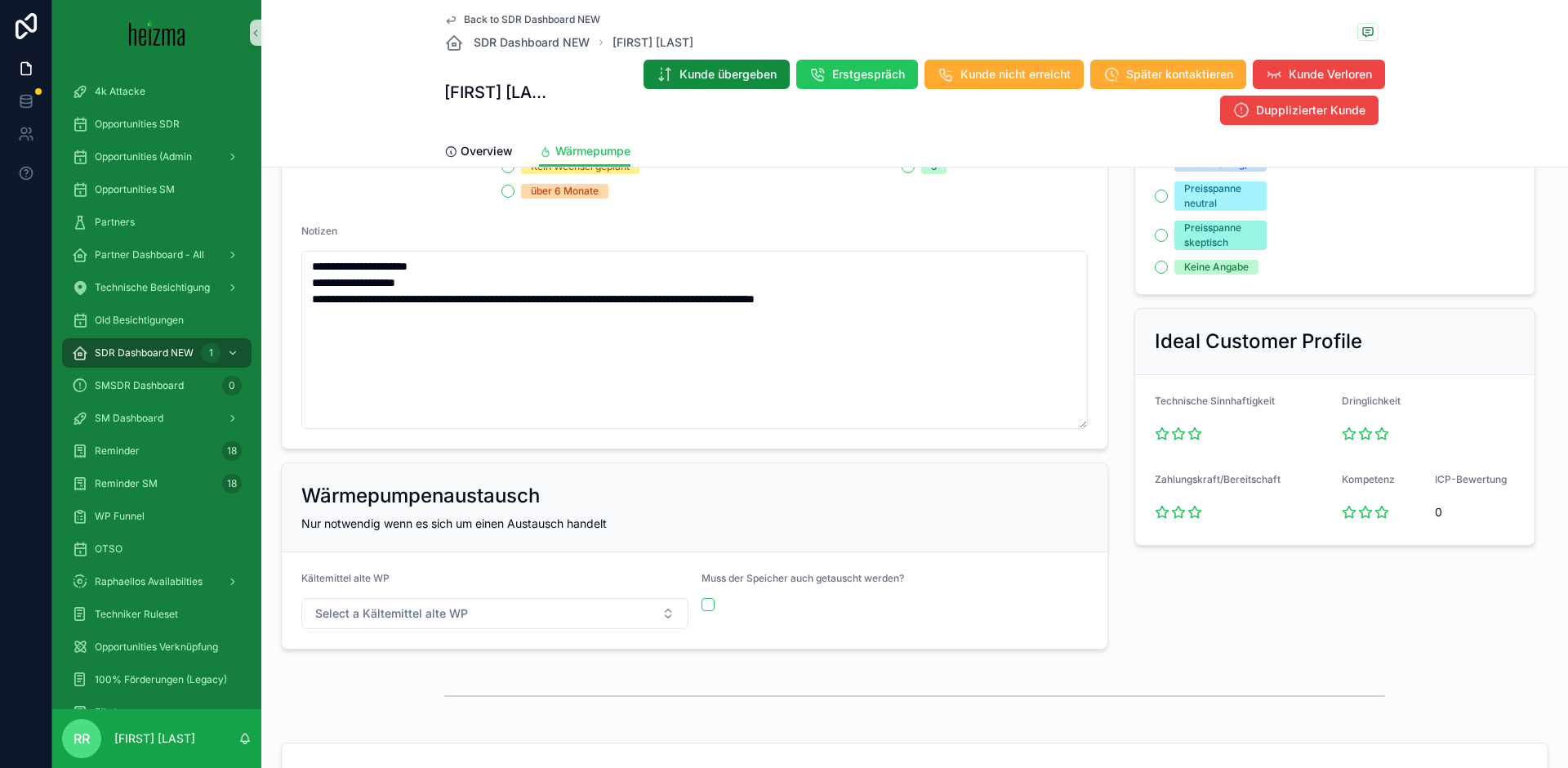 scroll, scrollTop: 818, scrollLeft: 0, axis: vertical 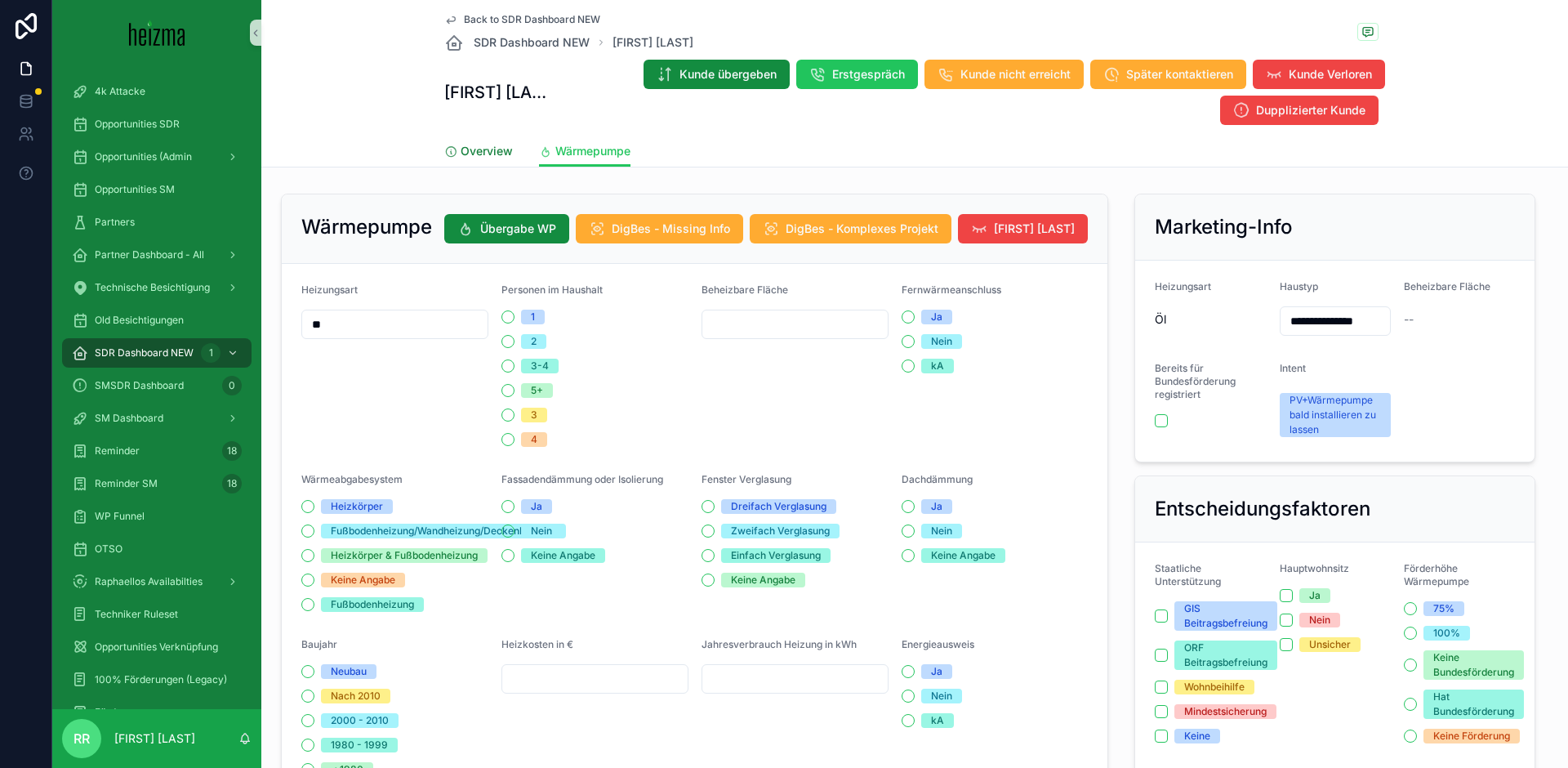 click on "Overview" at bounding box center (487, 151) 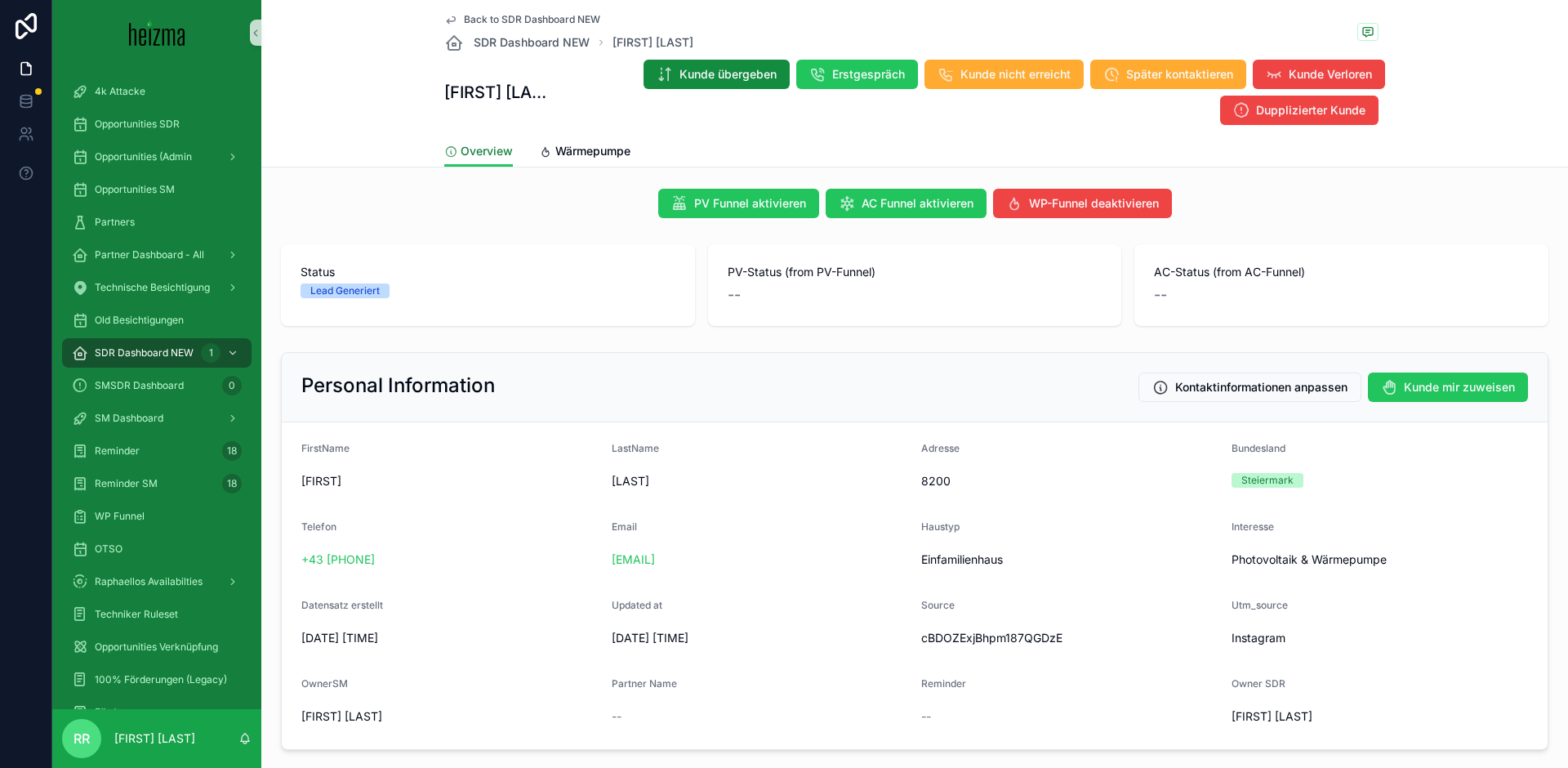 scroll, scrollTop: 0, scrollLeft: 0, axis: both 